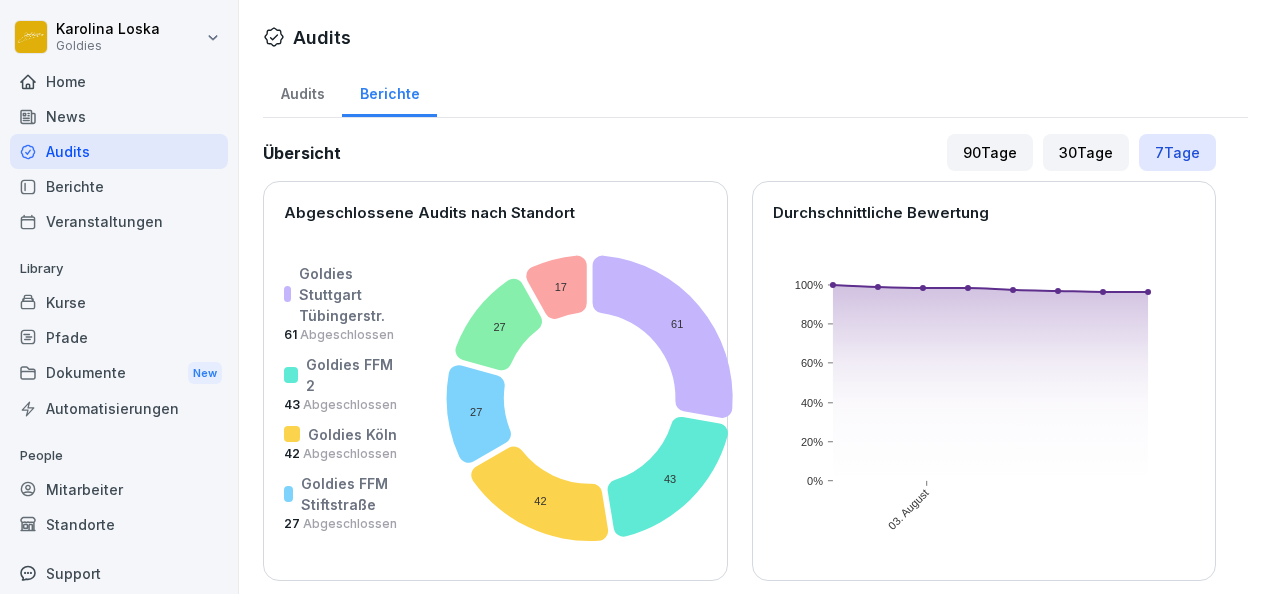 scroll, scrollTop: 0, scrollLeft: 0, axis: both 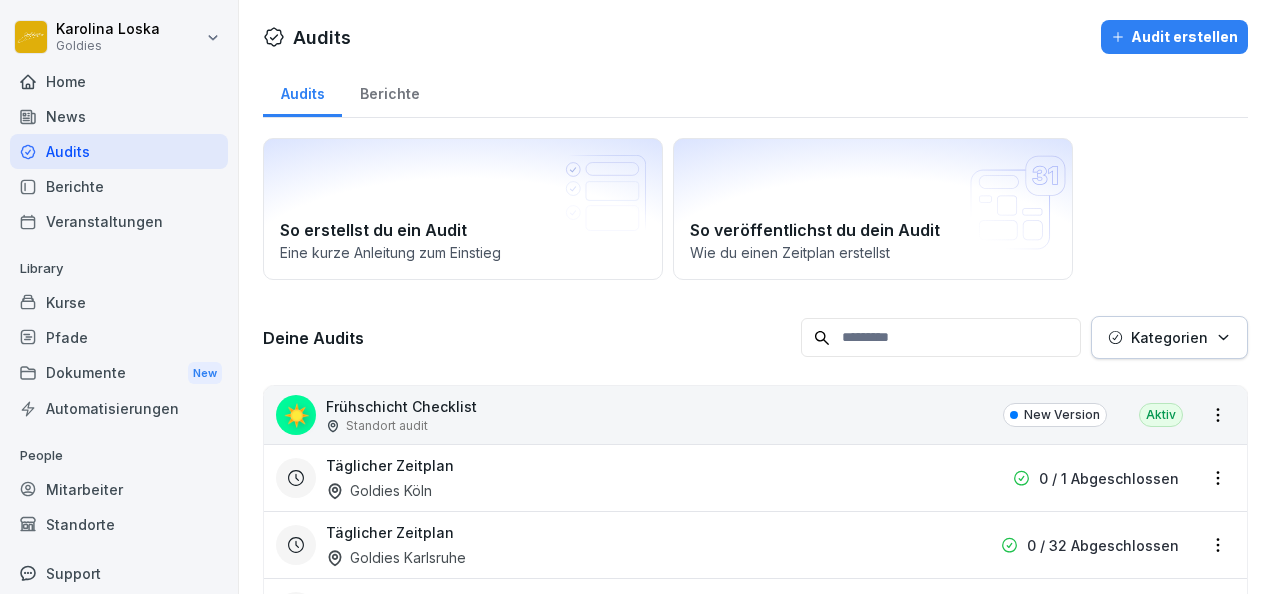 click on "Kategorien" at bounding box center (1169, 337) 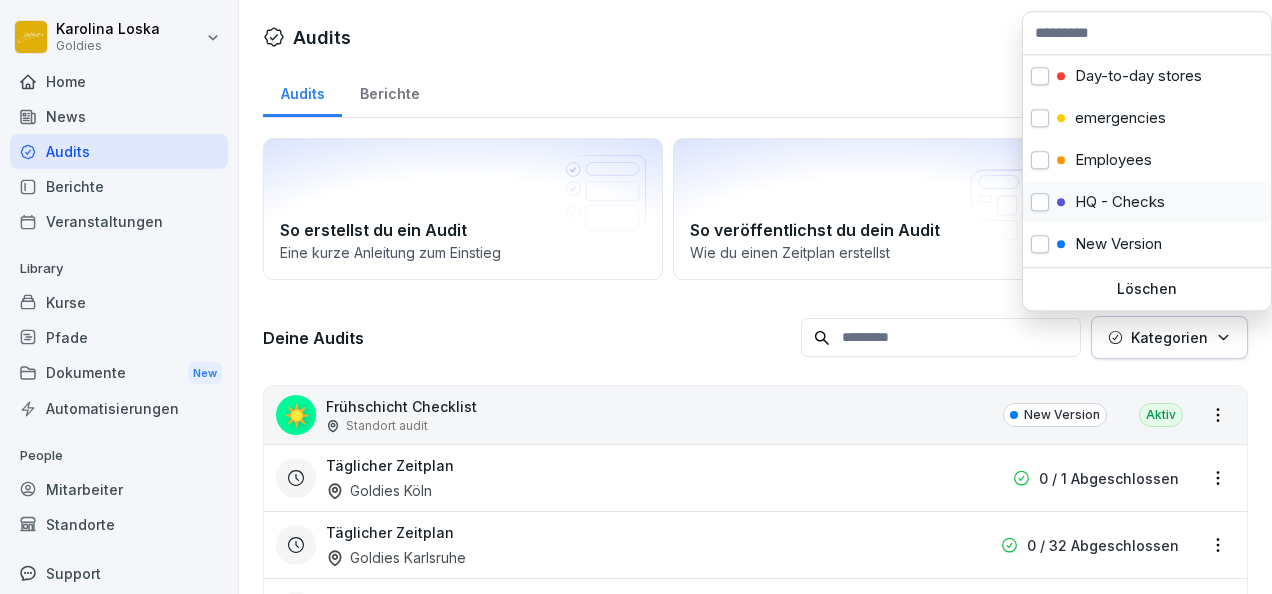 click on "HQ - Checks" at bounding box center (1120, 202) 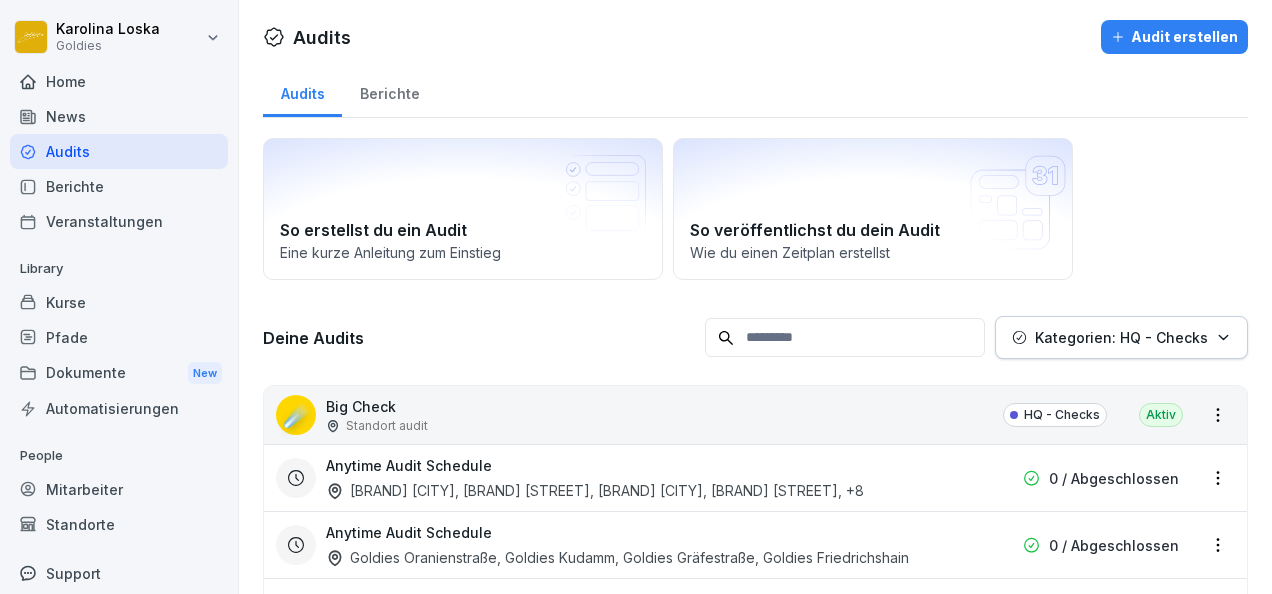 drag, startPoint x: 1258, startPoint y: 249, endPoint x: 1270, endPoint y: 373, distance: 124.57929 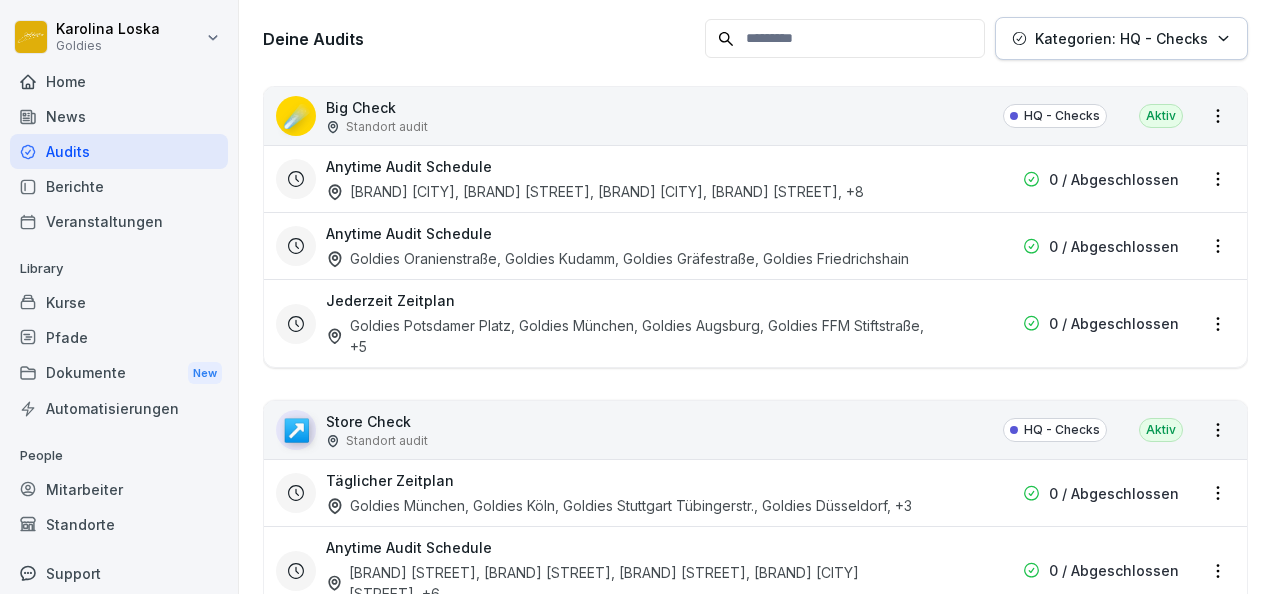 click on "[BRAND] [CITY], [BRAND] [CITY], [BRAND] [CITY], [BRAND] [CITY] [STREET] , [NUMBER]" at bounding box center [627, 336] 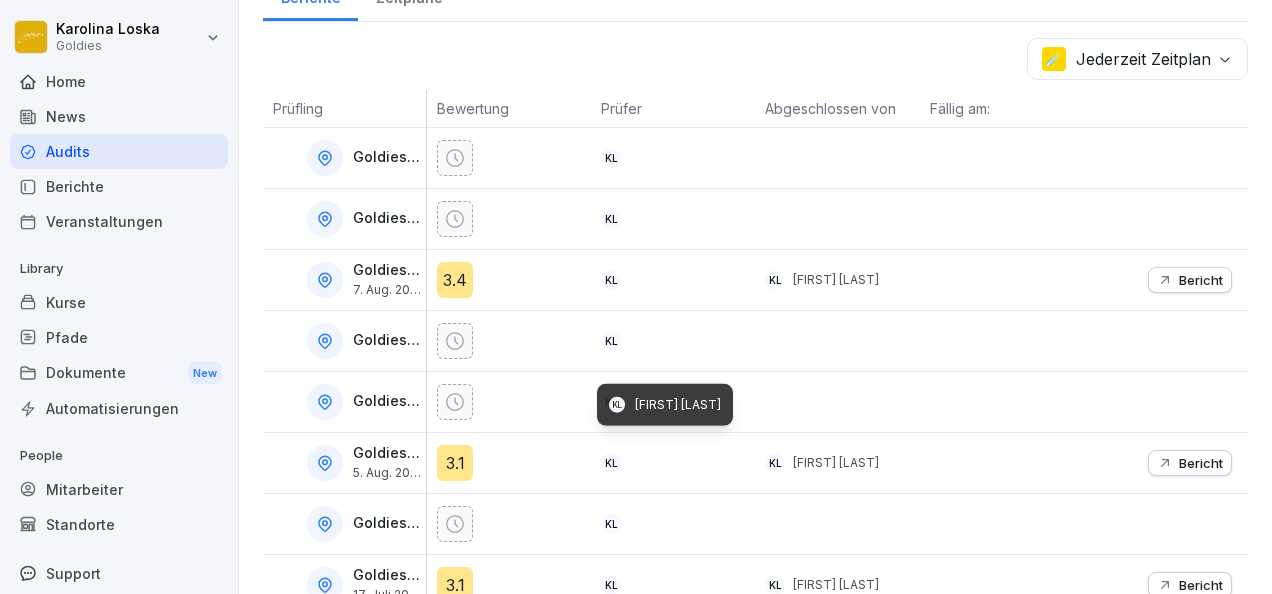 scroll, scrollTop: 411, scrollLeft: 0, axis: vertical 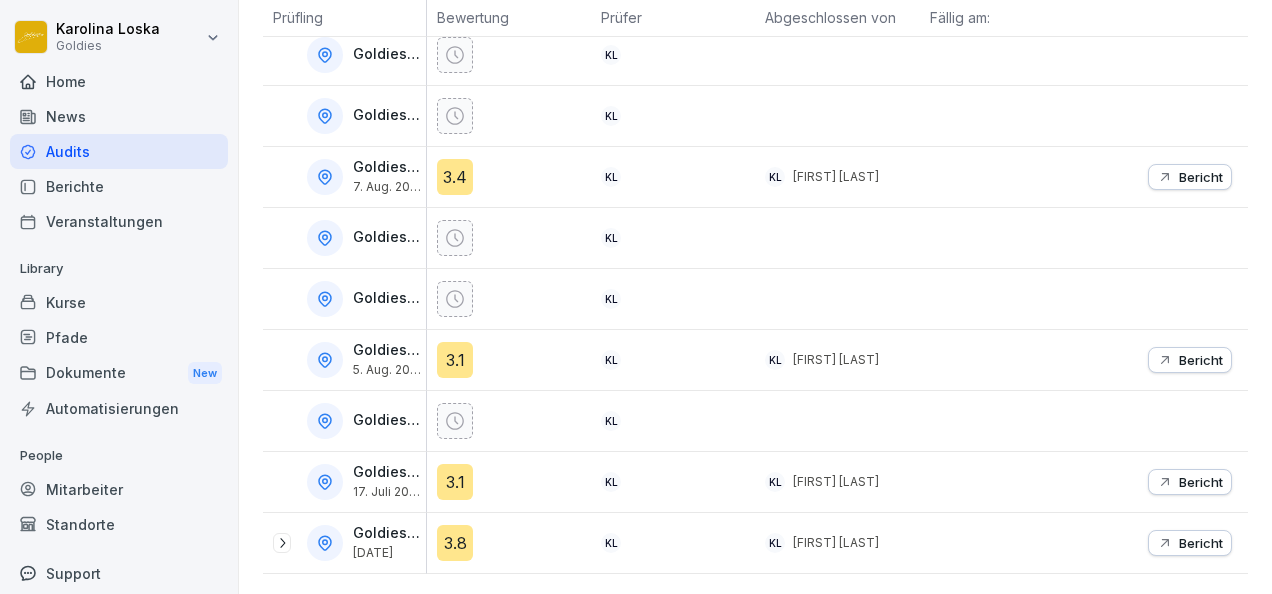 click on "Bericht" at bounding box center (1201, 482) 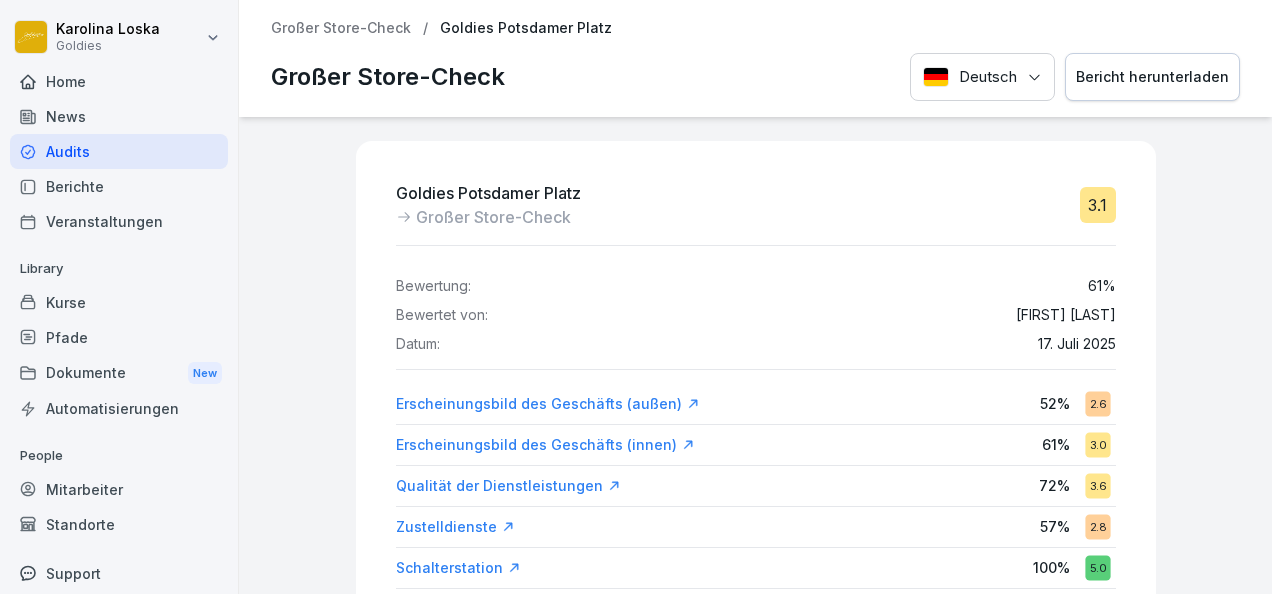 scroll, scrollTop: 0, scrollLeft: 0, axis: both 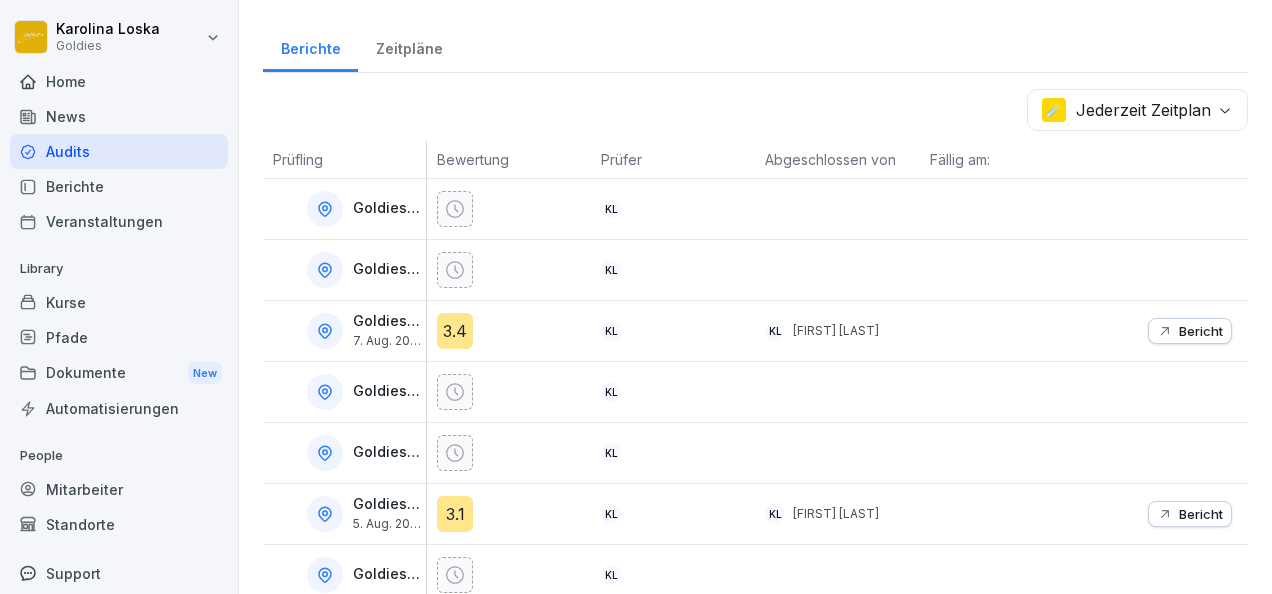 click on "Bericht" at bounding box center [1201, 331] 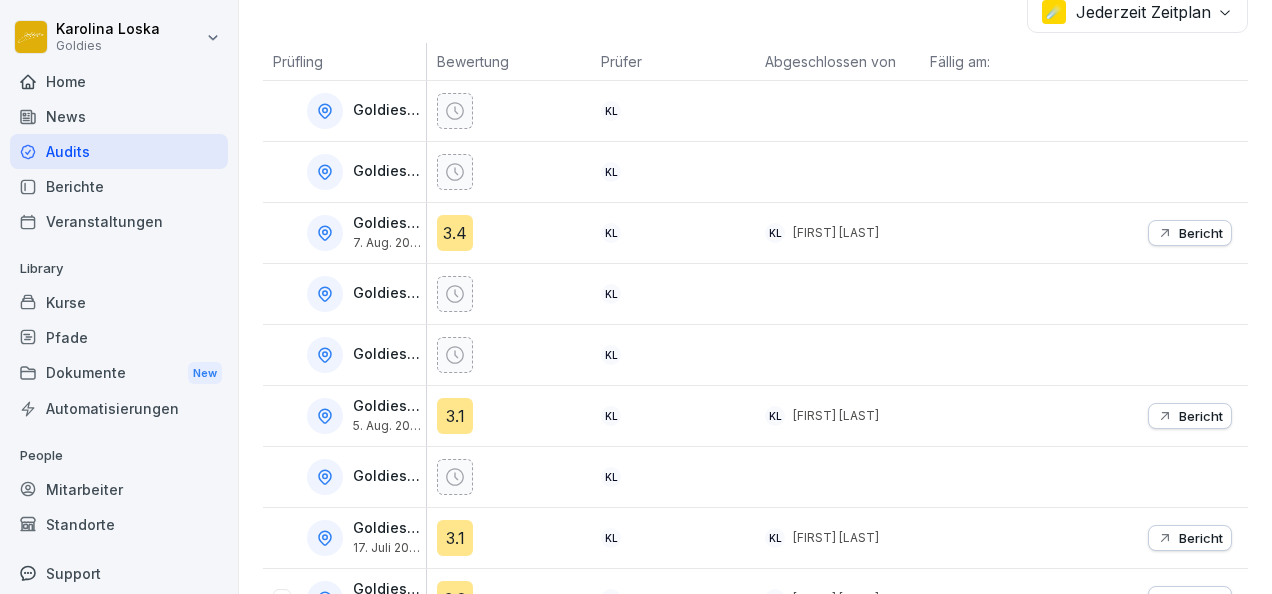 scroll, scrollTop: 347, scrollLeft: 0, axis: vertical 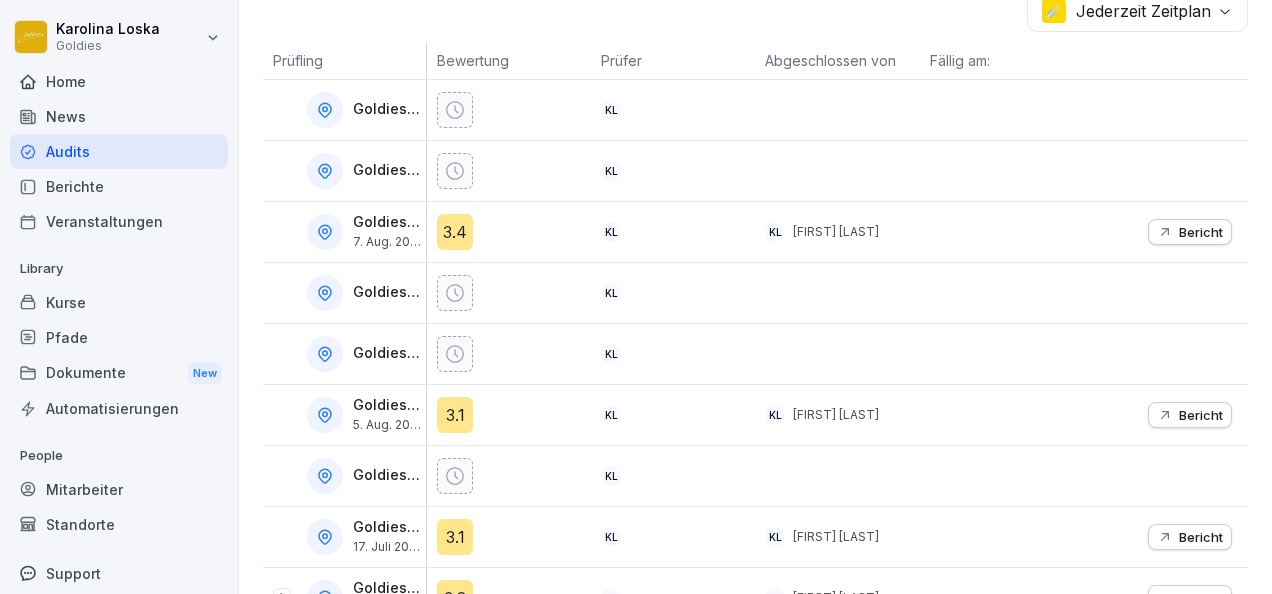 click on "Bericht" at bounding box center (1201, 415) 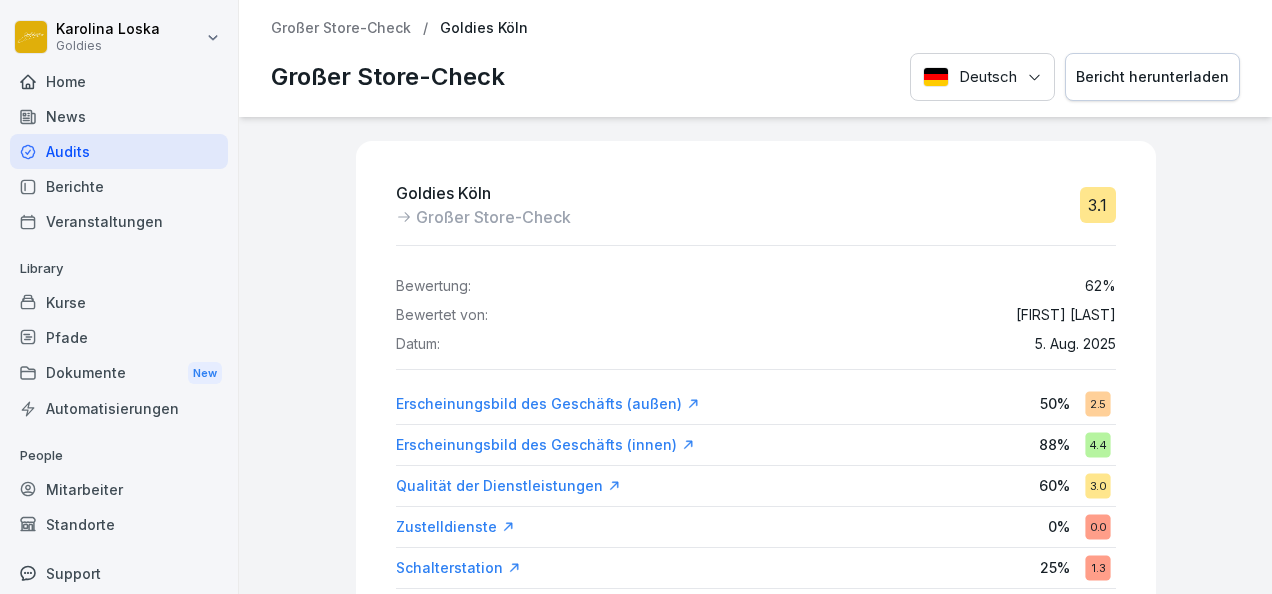 scroll, scrollTop: 0, scrollLeft: 0, axis: both 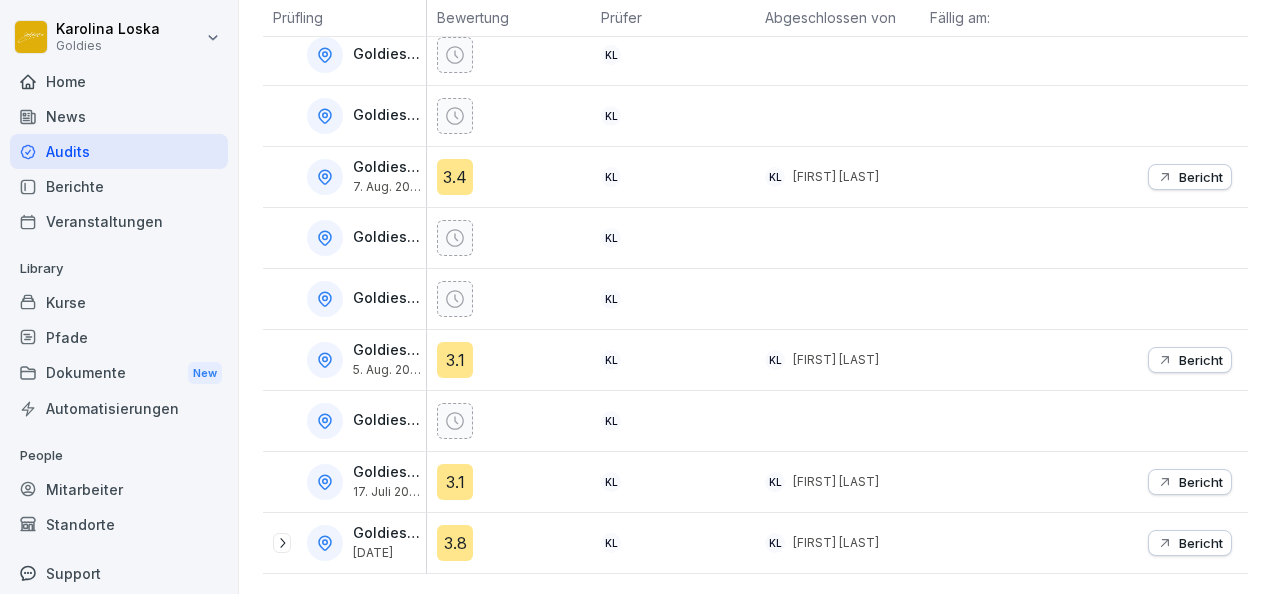 click on "3.4" at bounding box center [455, 177] 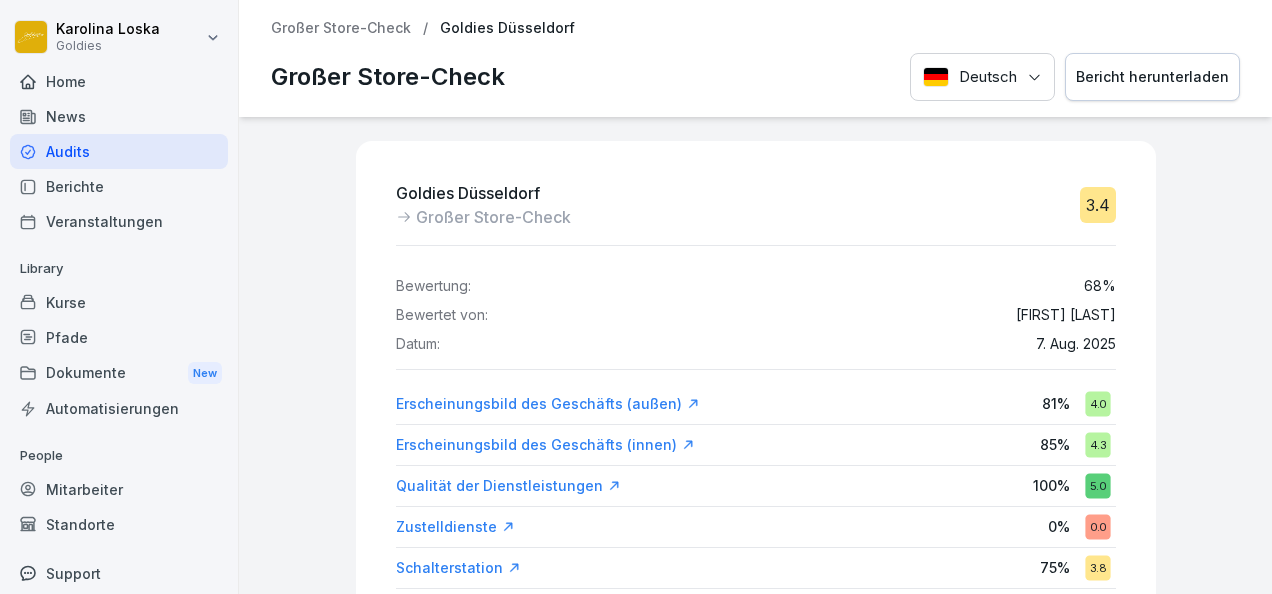 scroll, scrollTop: 0, scrollLeft: 0, axis: both 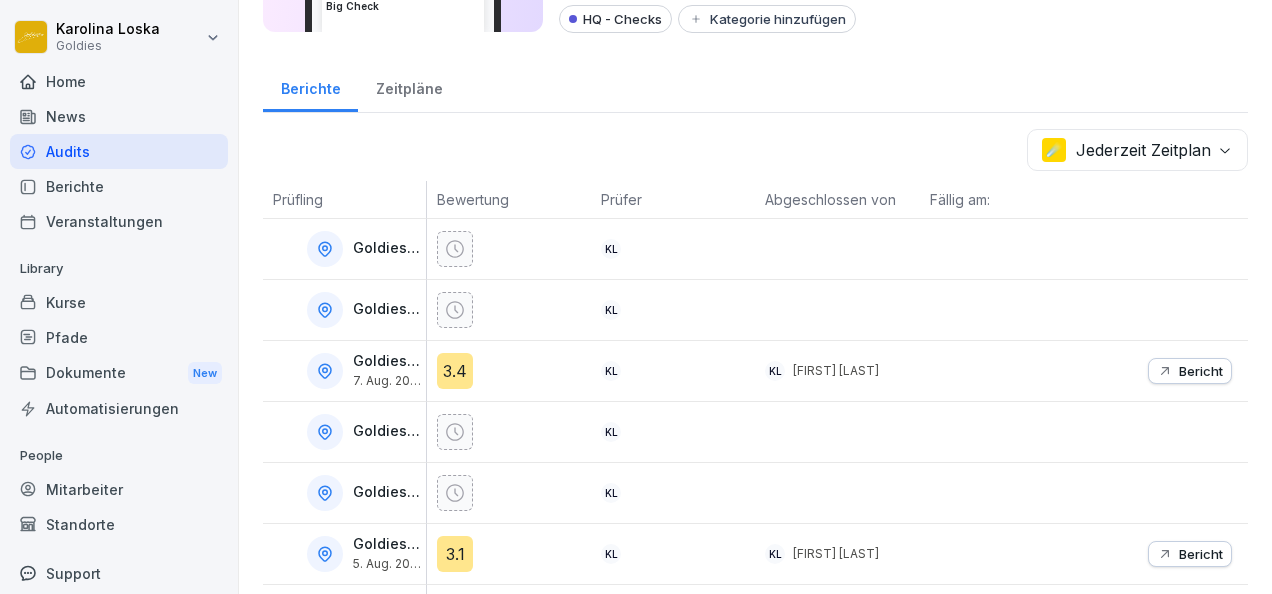 click on "3.1" at bounding box center [455, 554] 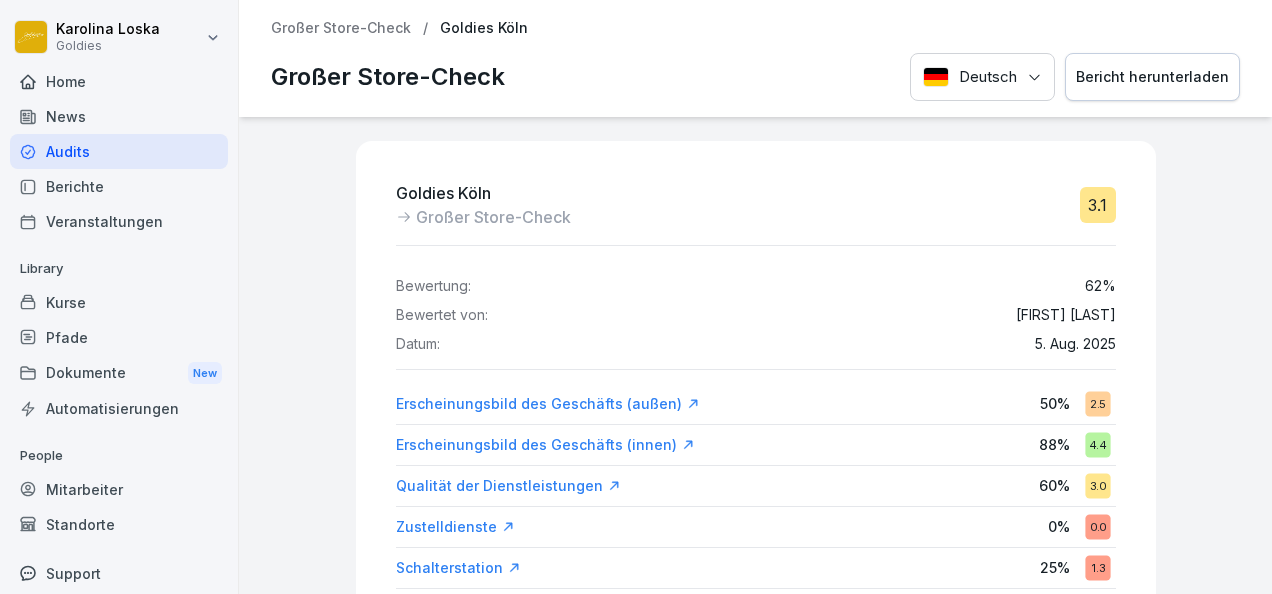 scroll, scrollTop: 0, scrollLeft: 0, axis: both 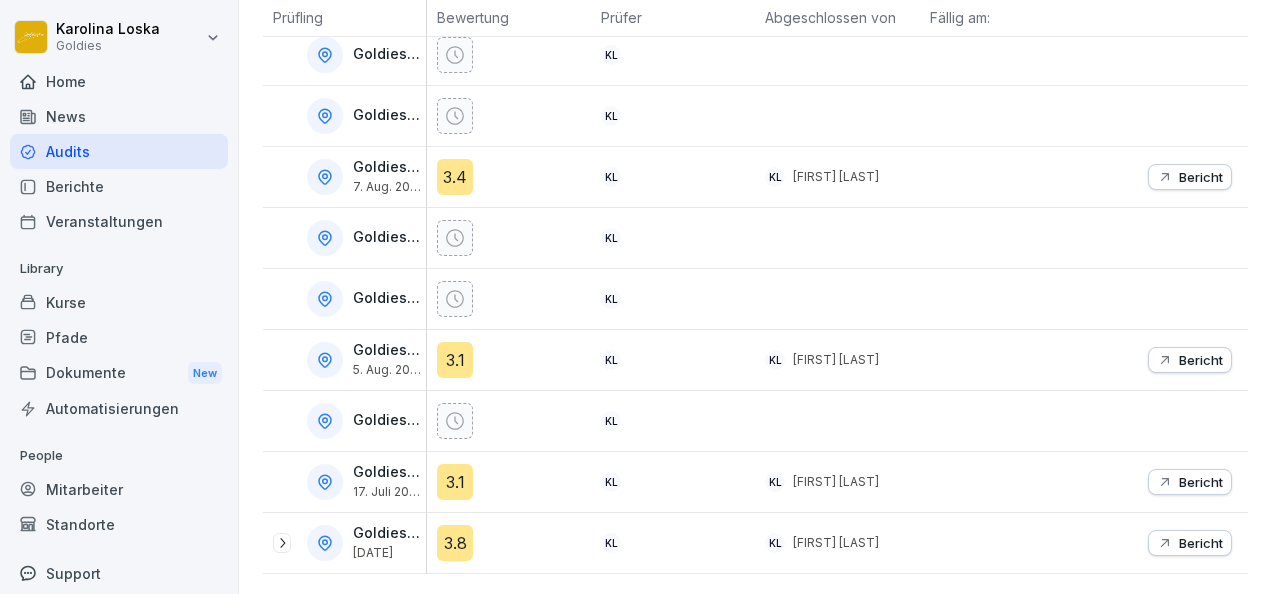 click on "3.1" at bounding box center (455, 482) 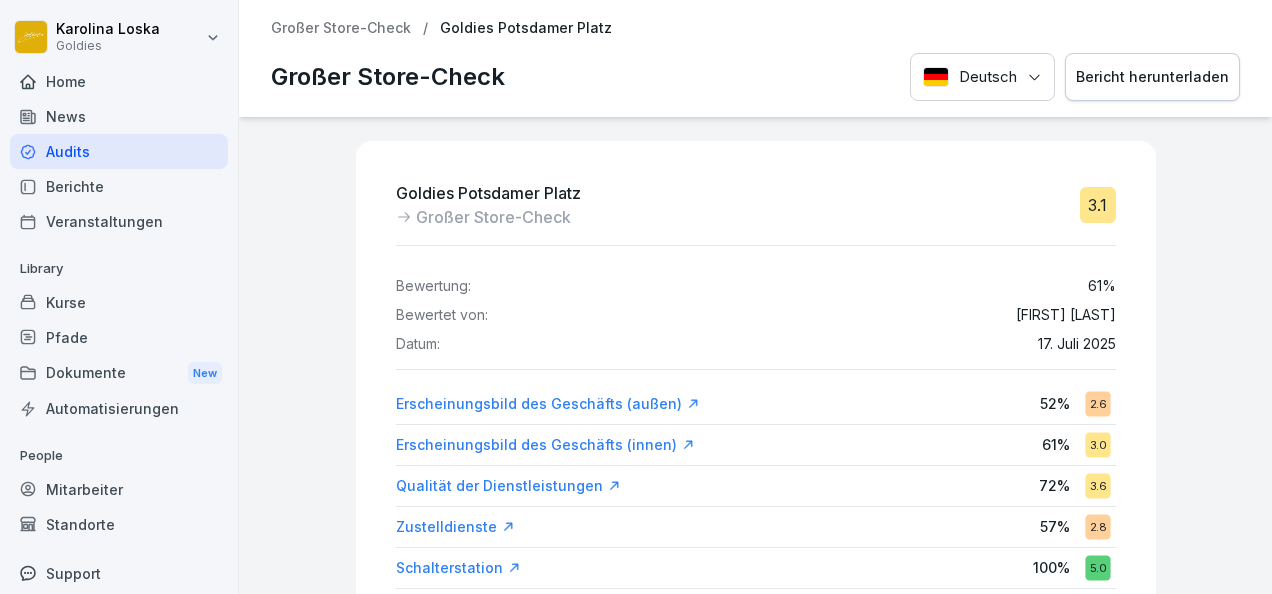 scroll, scrollTop: 0, scrollLeft: 0, axis: both 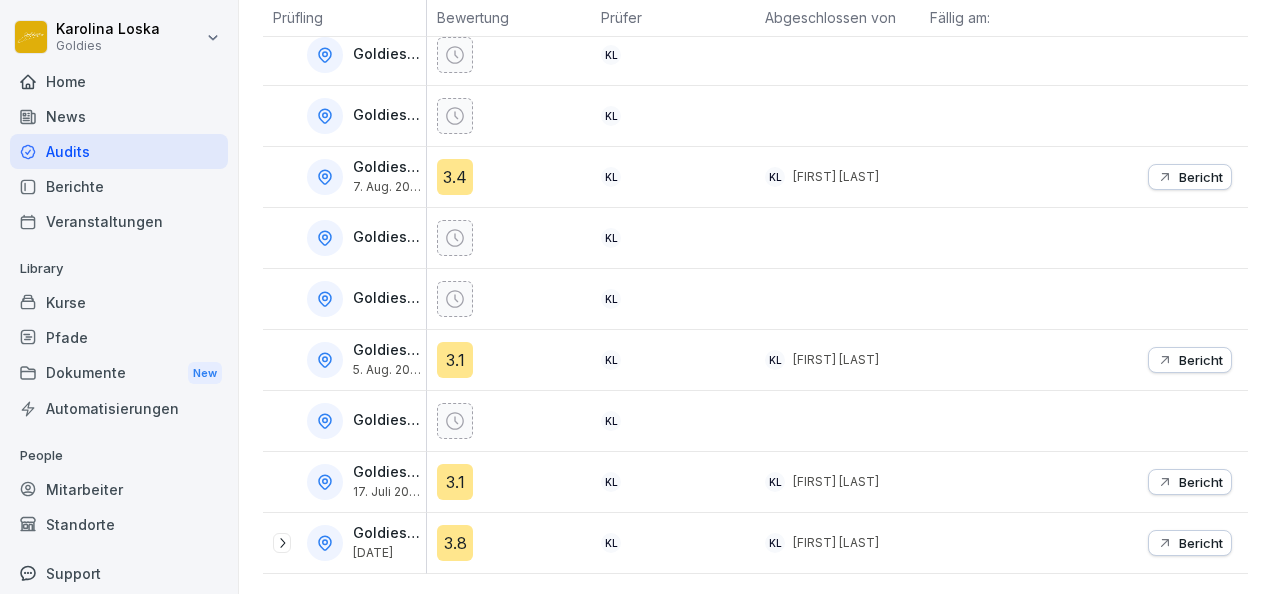 click on "3.8" at bounding box center [455, 543] 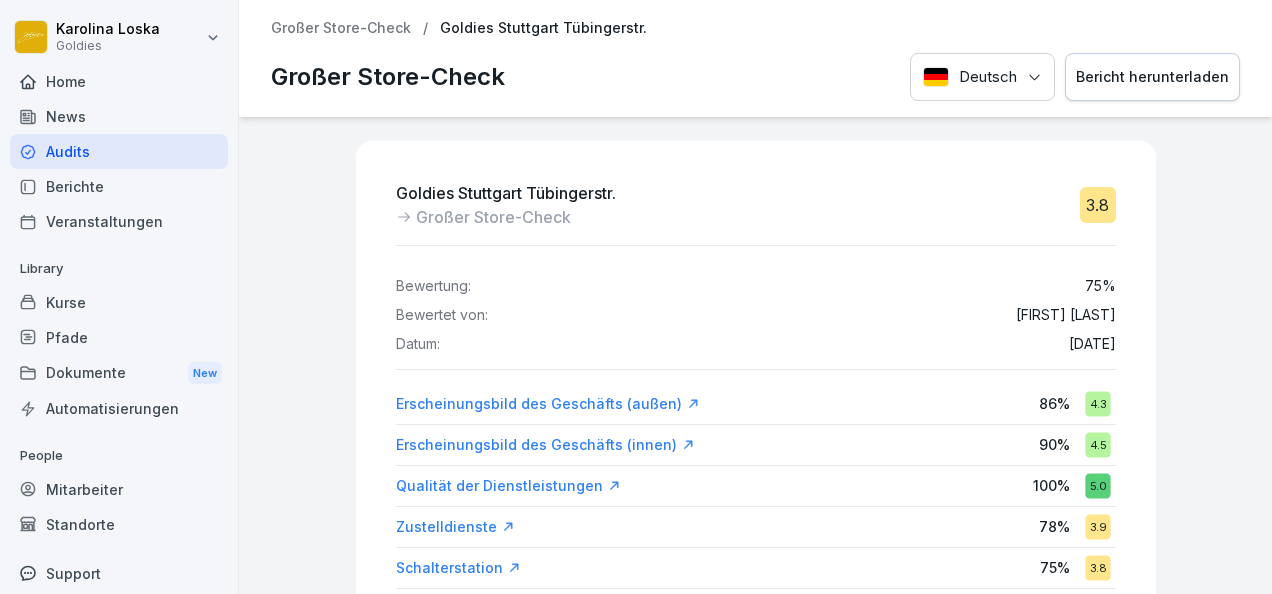 scroll, scrollTop: 0, scrollLeft: 0, axis: both 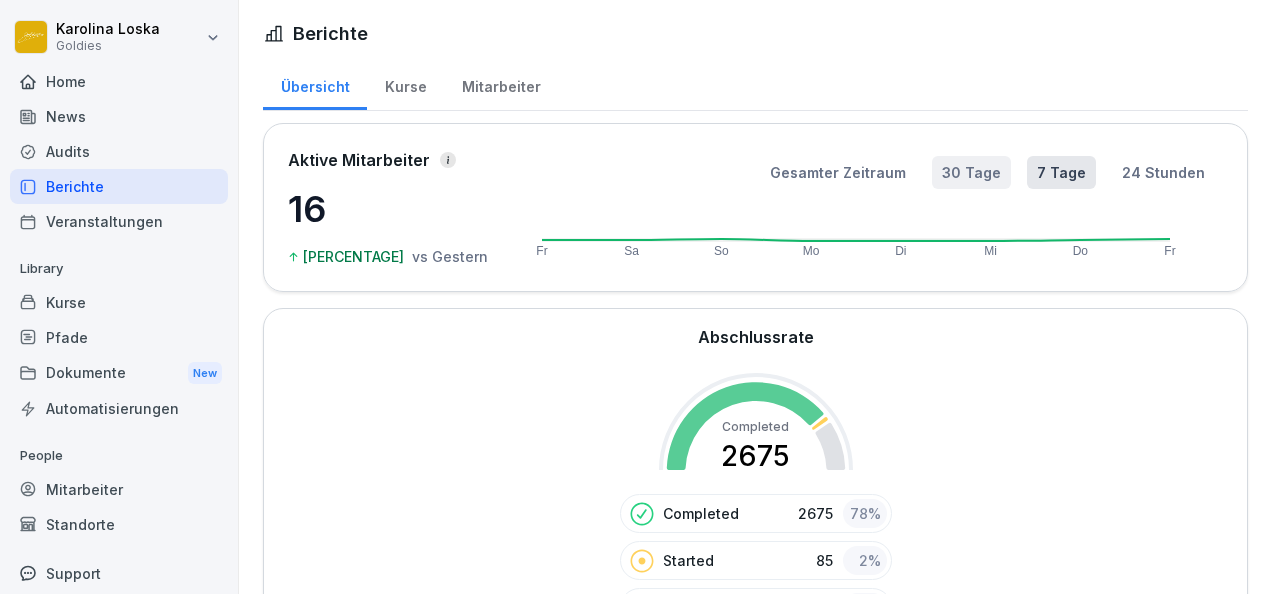 click on "30 Tage" at bounding box center (971, 172) 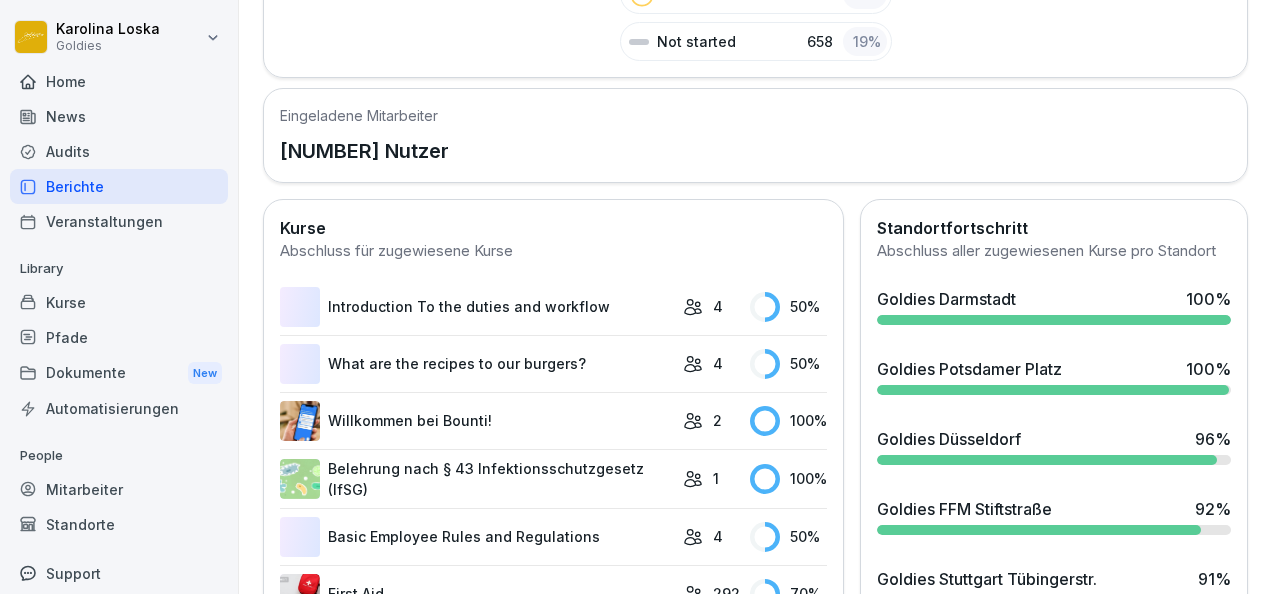 scroll, scrollTop: 564, scrollLeft: 0, axis: vertical 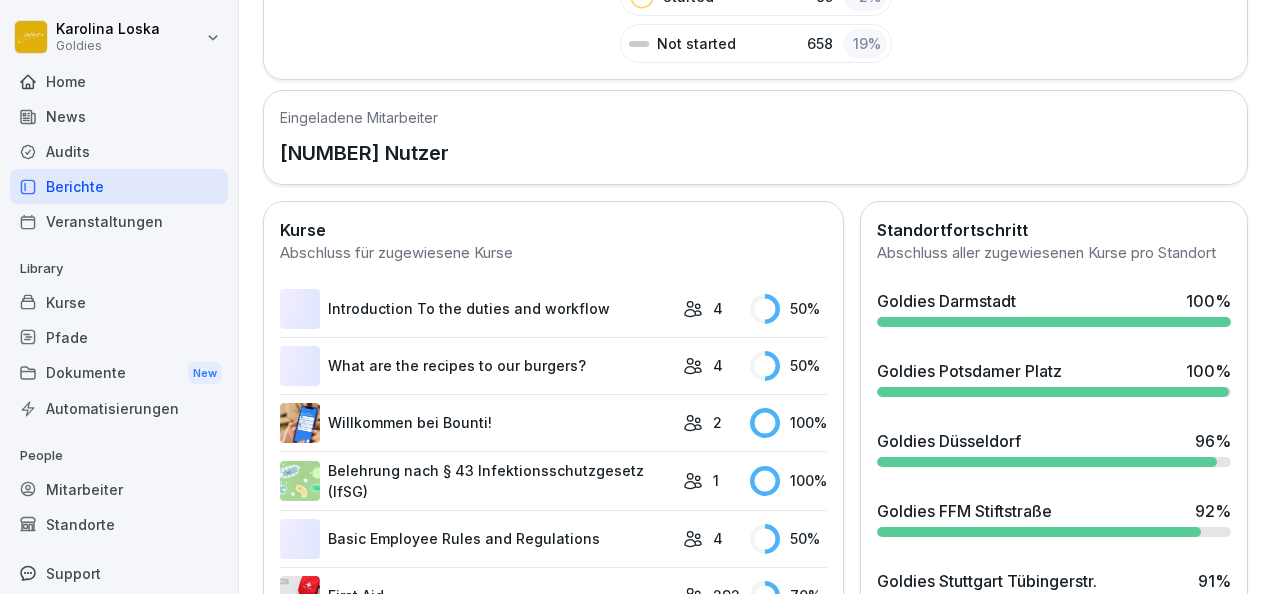 click on "Audits" at bounding box center [119, 151] 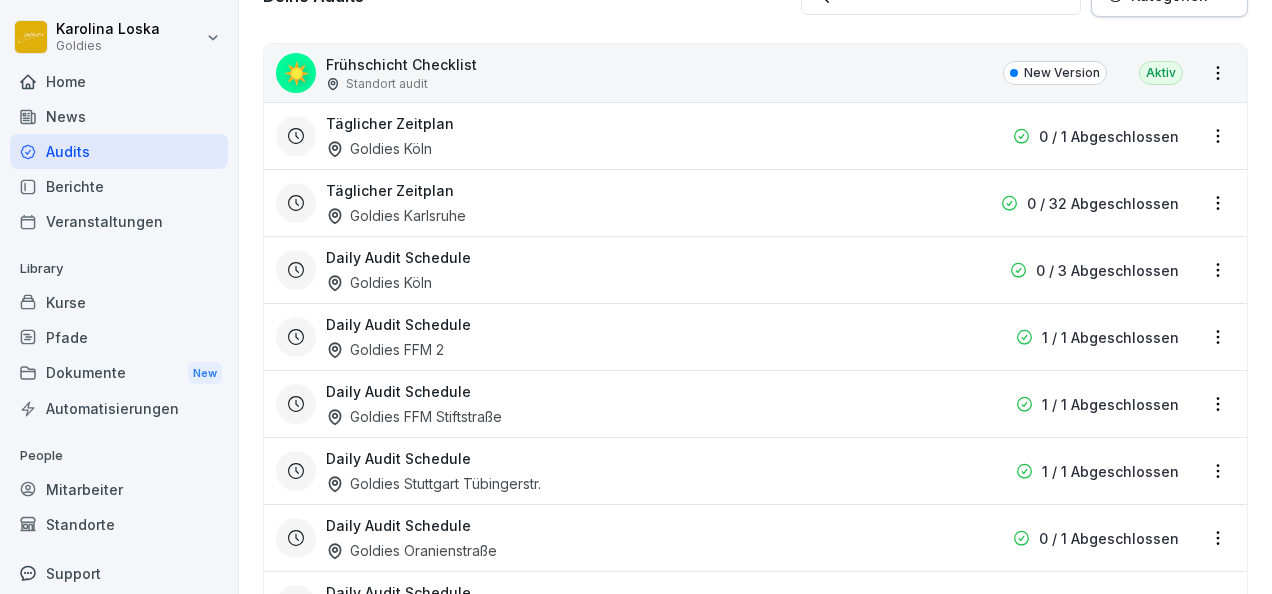 scroll, scrollTop: 0, scrollLeft: 0, axis: both 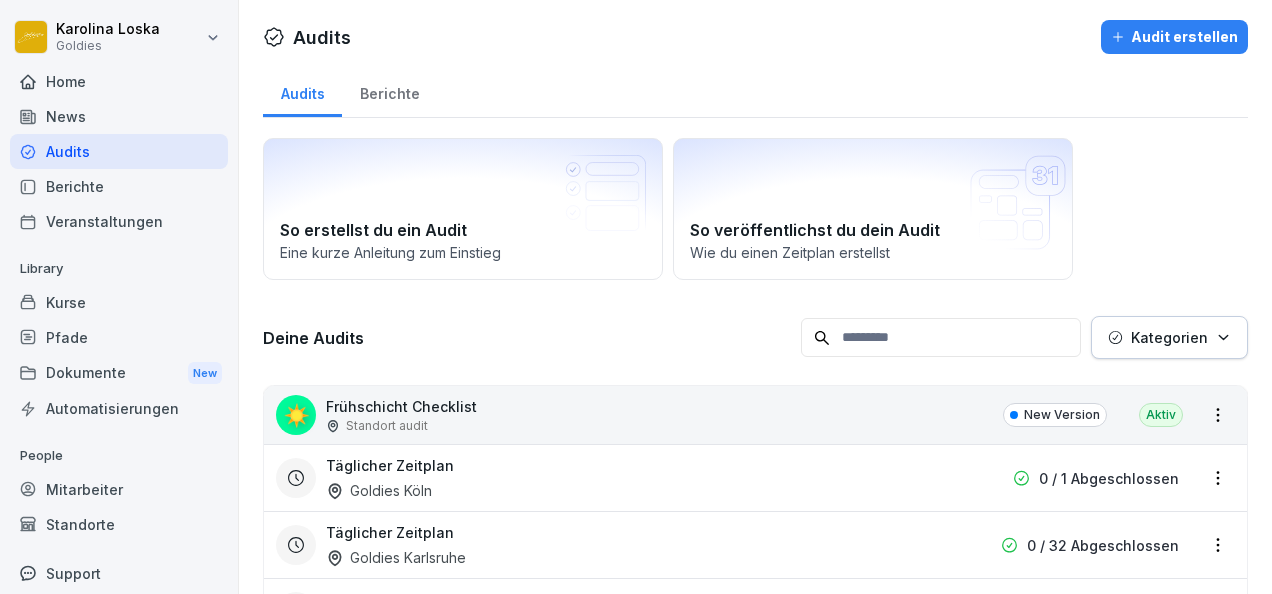 click on "So erstellst du ein Audit Eine kurze Anleitung zum Einstieg So veröffentlichst du dein Audit Wie du einen Zeitplan erstellst Deine Audits Kategorien ☀️ Frühschicht Checklist  Standort audit New Version  Aktiv Täglicher Zeitplan Goldies Köln 0 / 1 Abgeschlossen Täglicher Zeitplan Goldies Karlsruhe 0 / 32 Abgeschlossen Daily Audit Schedule Goldies Köln 0 / 3 Abgeschlossen Daily Audit Schedule Goldies FFM 2 1 / 1 Abgeschlossen Daily Audit Schedule Goldies FFM Stiftstraße 1 / 1 Abgeschlossen Daily Audit Schedule Goldies Stuttgart Tübingerstr. 1 / 1 Abgeschlossen Daily Audit Schedule Goldies Oranienstraße 0 / 1 Abgeschlossen Daily Audit Schedule Goldies Gräfestraße 0 / 1 Abgeschlossen Daily Audit Schedule Goldies Friedrichshain 0 / 1 Abgeschlossen Daily Audit Schedule Goldies Potsdamer Platz 1 / 1 Abgeschlossen Daily Audit Schedule Goldies Düsseldorf 1 / 1 Abgeschlossen 🌚 Closing Checklist  Standort audit New Version  Aktiv Täglicher Zeitplan Goldies Köln 0 / 1 Abgeschlossen Goldies Karlsruhe" at bounding box center (755, 3948) 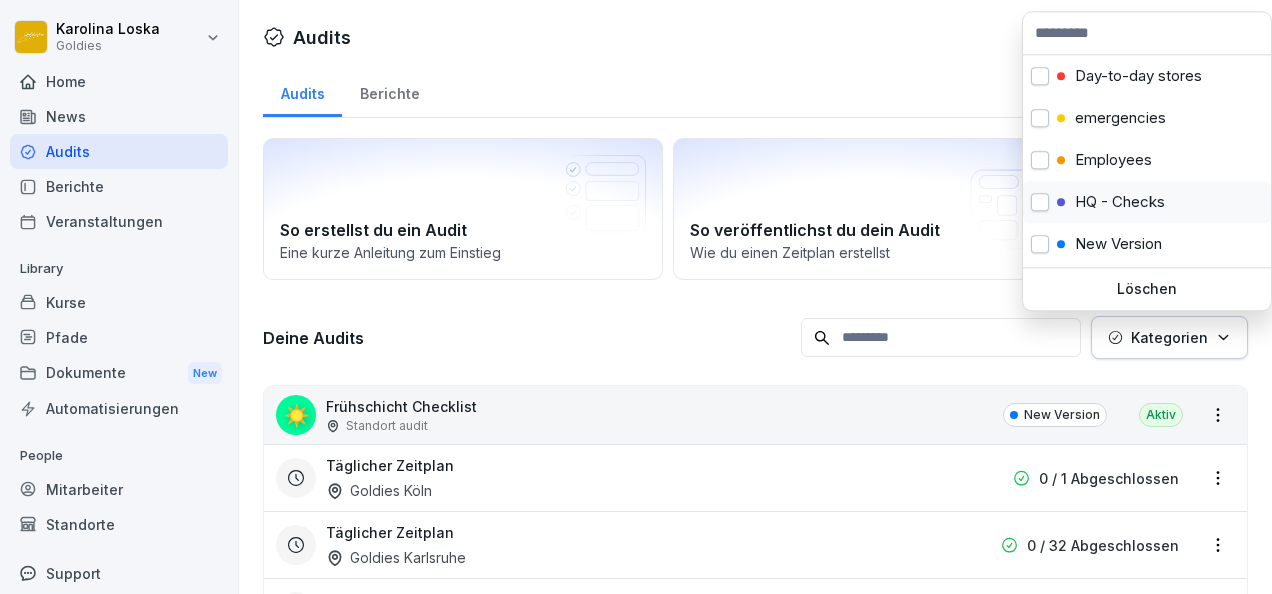 click on "HQ - Checks" at bounding box center [1120, 202] 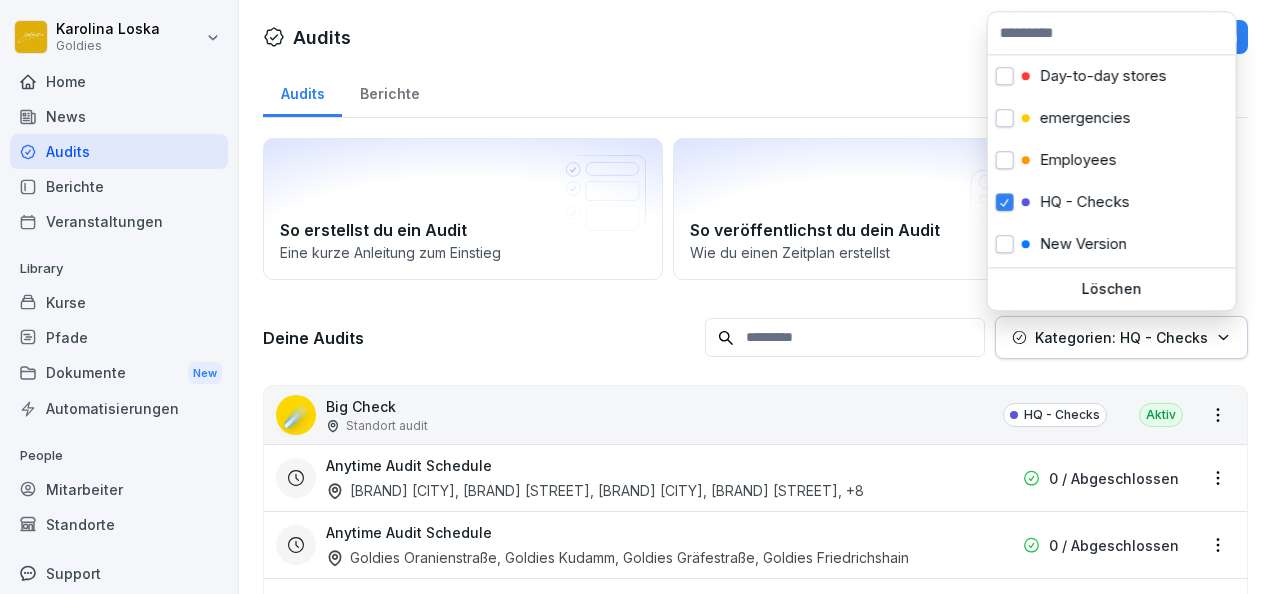 click on "Karolina   Loska Goldies Home News Audits Berichte Veranstaltungen Library Kurse Pfade Dokumente New Automatisierungen People Mitarbeiter Standorte Support Einstellungen Audits Audit erstellen Audits Berichte So erstellst du ein Audit Eine kurze Anleitung zum Einstieg So veröffentlichst du dein Audit Wie du einen Zeitplan erstellst Deine Audits Kategorien: HQ - Checks  ☄️ Big Check   Standort audit HQ - Checks  Aktiv Anytime Audit Schedule Goldies Düsseldorf, Goldies Gräfestraße, Goldies Friedrichshain, Goldies Oranienstraße , +8 0 /  Abgeschlossen Anytime Audit Schedule Goldies Oranienstraße, Goldies Kudamm, Goldies Gräfestraße, Goldies Friedrichshain 0 /  Abgeschlossen Jederzeit Zeitplan Goldies Potsdamer Platz, Goldies München, Goldies Augsburg, Goldies FFM Stiftstraße , +5 0 /  Abgeschlossen ↗️ Store Check  Standort audit HQ - Checks  Aktiv Täglicher Zeitplan Goldies München, Goldies Köln, Goldies Stuttgart Tübingerstr., Goldies Düsseldorf , +3 0 /  Abgeschlossen , +6 🎖️ Aktiv" at bounding box center (636, 297) 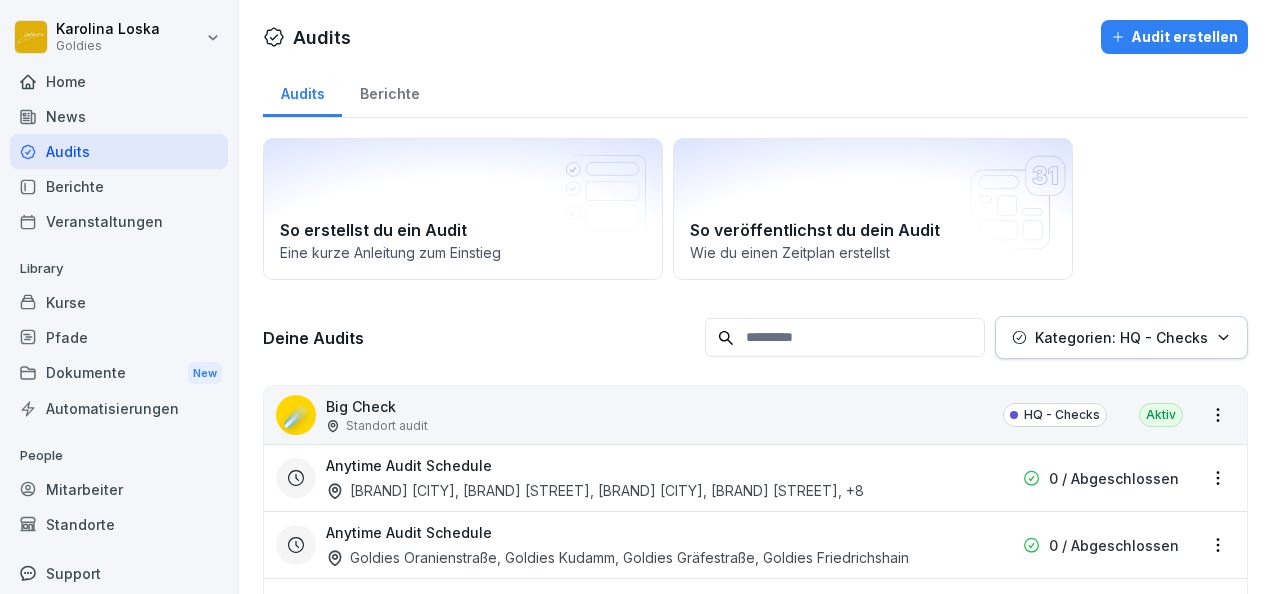 click on "Goldies Düsseldorf, Goldies Gräfestraße, Goldies Friedrichshain, Goldies Oranienstraße , +8" at bounding box center [595, 490] 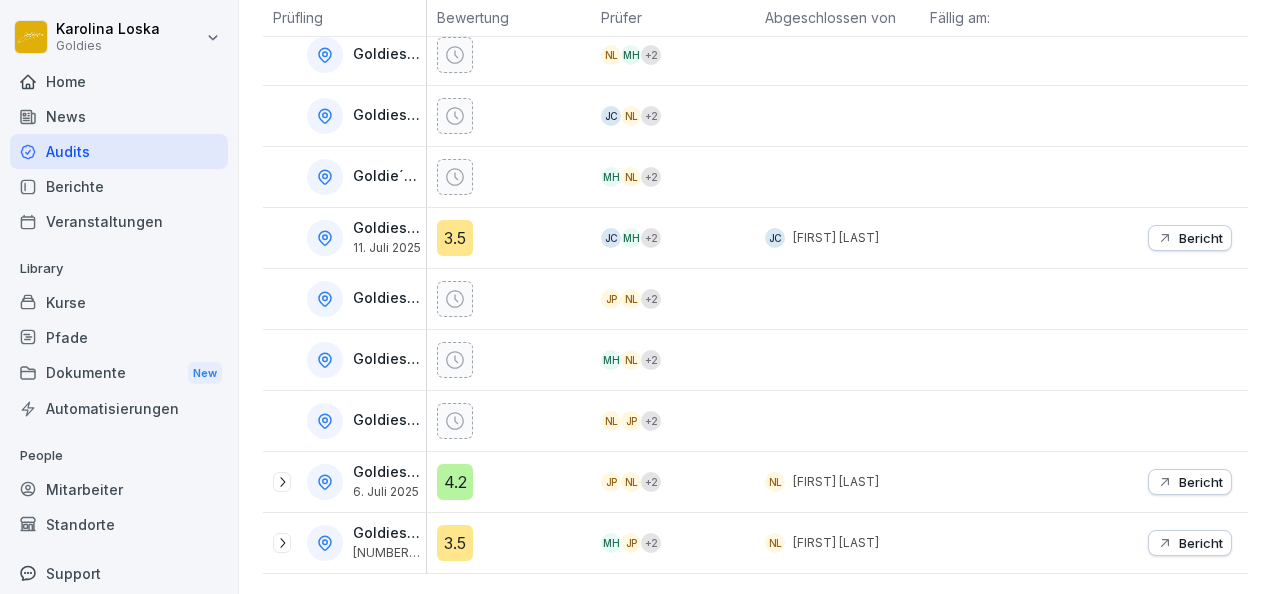 scroll, scrollTop: 593, scrollLeft: 0, axis: vertical 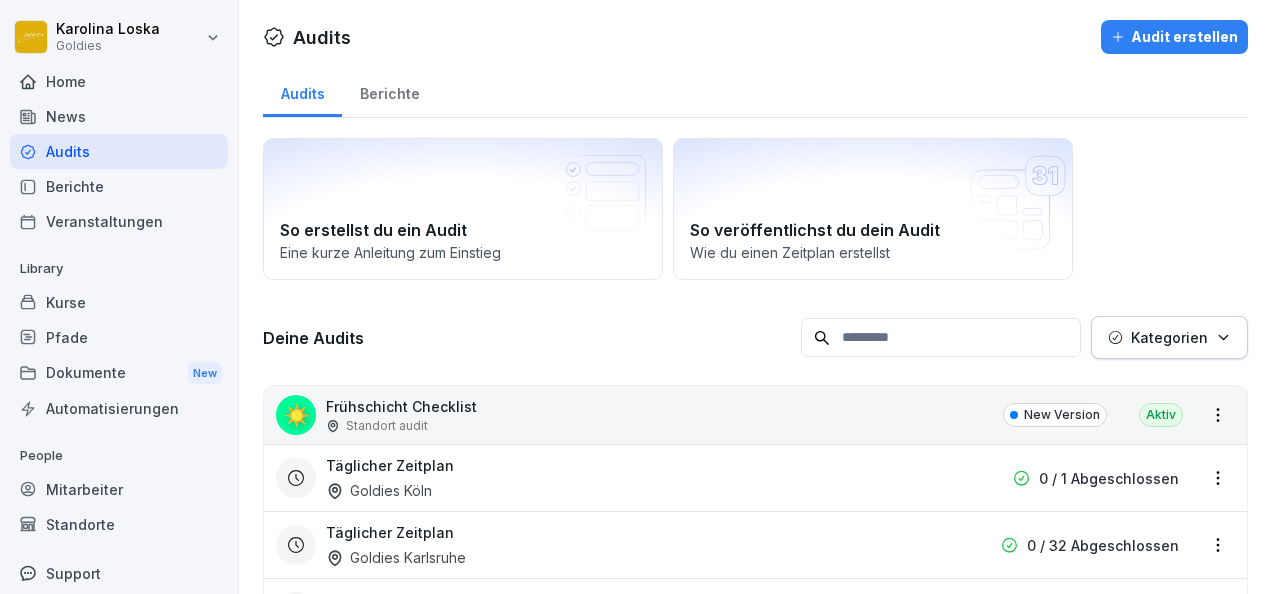 click on "Kategorien" at bounding box center (1024, 337) 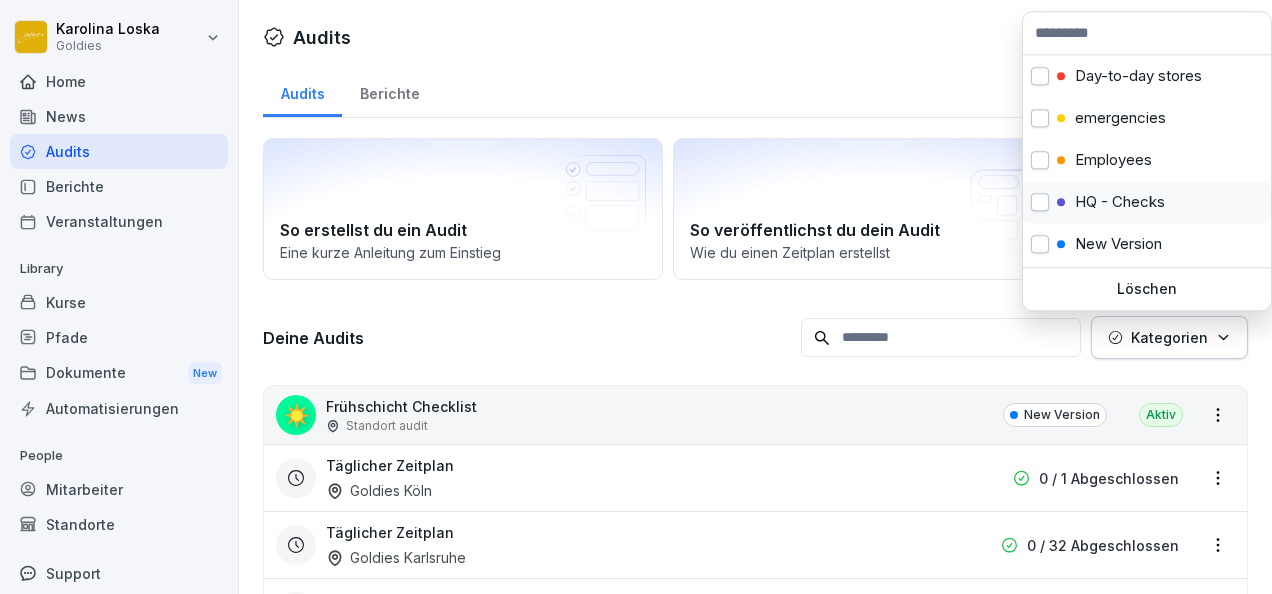 click on "HQ - Checks" at bounding box center [1120, 202] 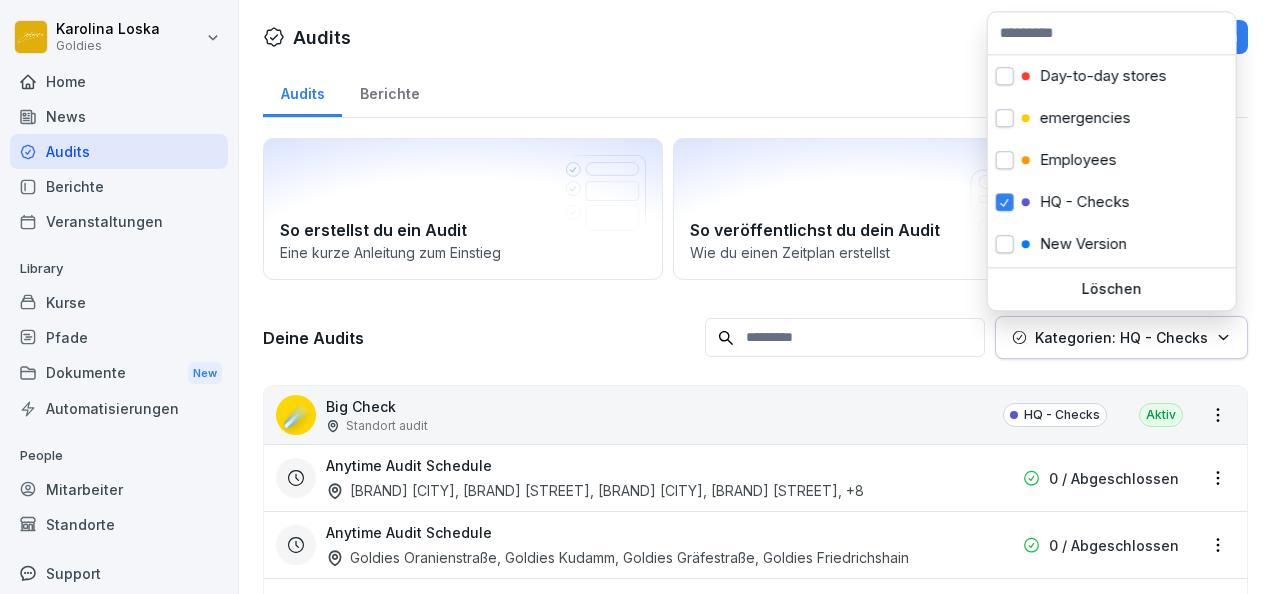 click on "Karolina   Loska Goldies Home News Audits Berichte Veranstaltungen Library Kurse Pfade Dokumente New Automatisierungen People Mitarbeiter Standorte Support Einstellungen Audits Audit erstellen Audits Berichte So erstellst du ein Audit Eine kurze Anleitung zum Einstieg So veröffentlichst du dein Audit Wie du einen Zeitplan erstellst Deine Audits Kategorien: HQ - Checks  ☄️ Big Check   Standort audit HQ - Checks  Aktiv Anytime Audit Schedule Goldies Düsseldorf, Goldies Gräfestraße, Goldies Friedrichshain, Goldies Oranienstraße , +8 0 /  Abgeschlossen Anytime Audit Schedule Goldies Oranienstraße, Goldies Kudamm, Goldies Gräfestraße, Goldies Friedrichshain 0 /  Abgeschlossen Jederzeit Zeitplan Goldies Potsdamer Platz, Goldies München, Goldies Augsburg, Goldies FFM Stiftstraße , +5 0 /  Abgeschlossen ↗️ Store Check  Standort audit HQ - Checks  Aktiv Täglicher Zeitplan Goldies München, Goldies Köln, Goldies Stuttgart Tübingerstr., Goldies Düsseldorf , +3 0 /  Abgeschlossen , +6 🎖️ Aktiv" at bounding box center [636, 297] 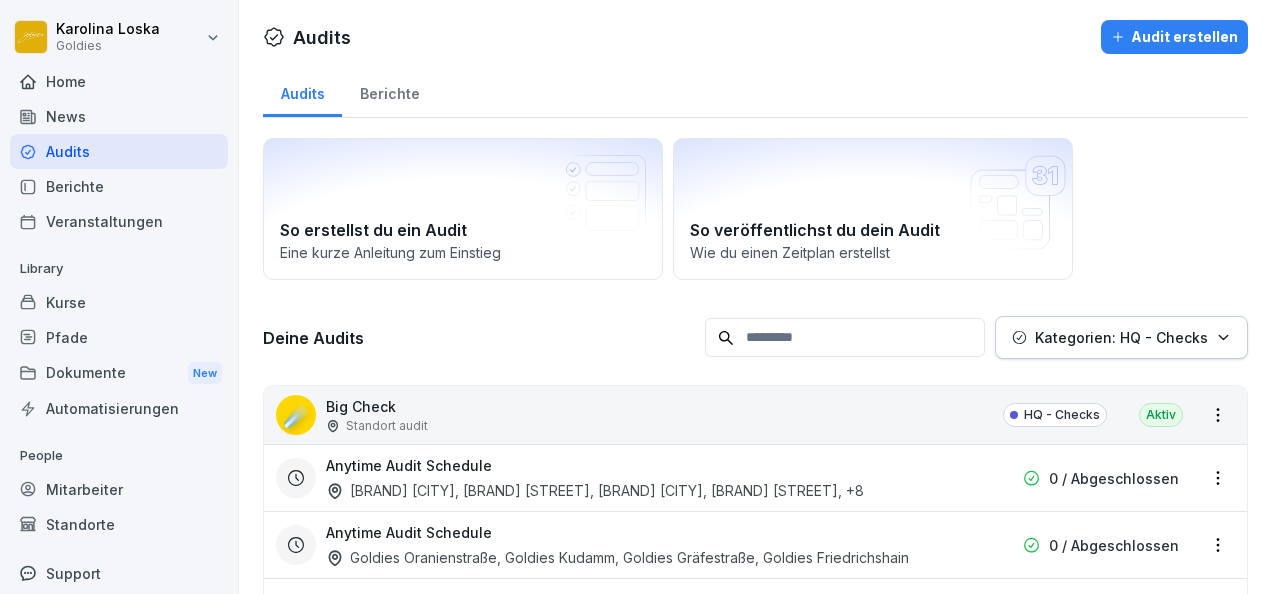 click on "Anytime Audit Schedule" at bounding box center (409, 532) 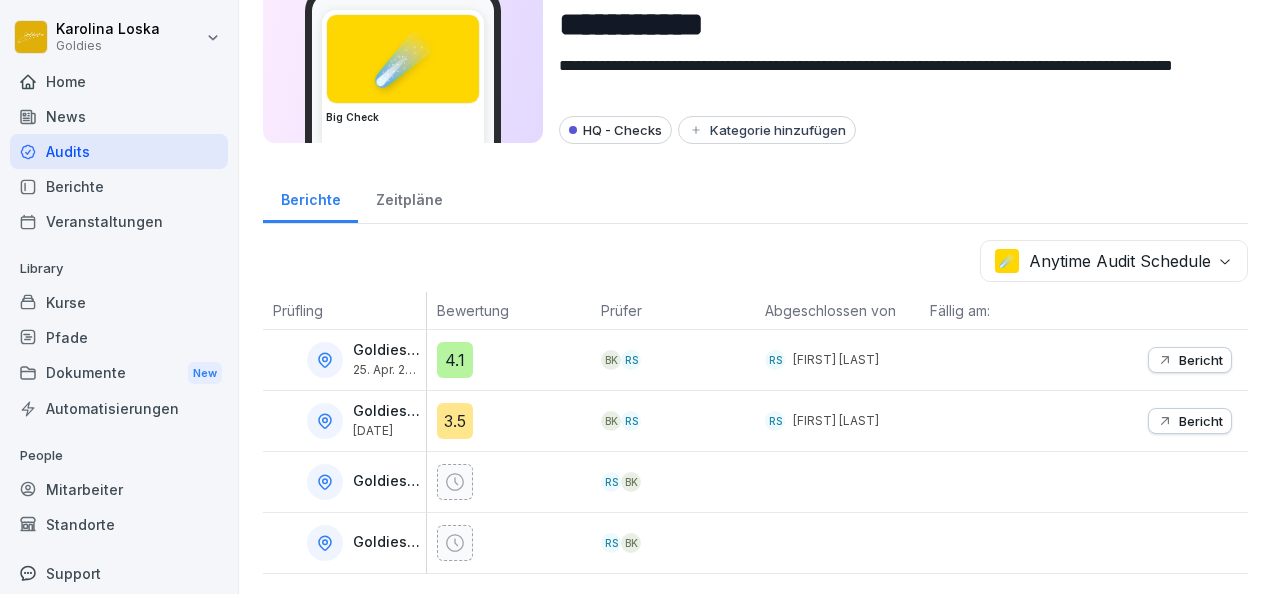 scroll, scrollTop: 0, scrollLeft: 0, axis: both 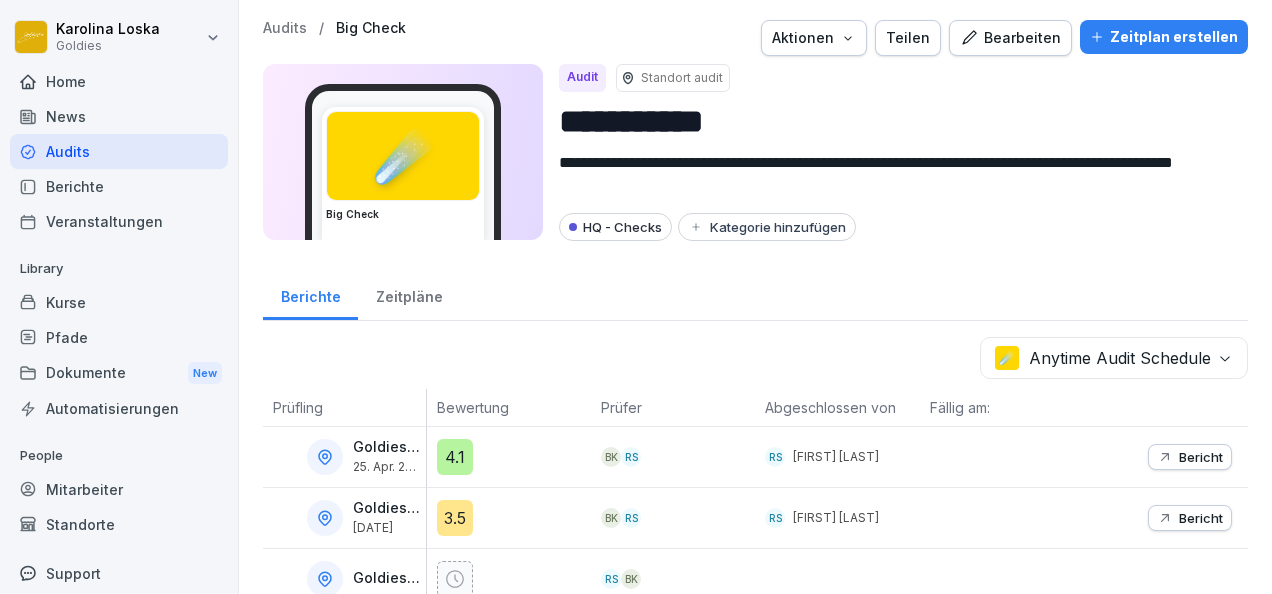 click on "Big Check" at bounding box center [371, 28] 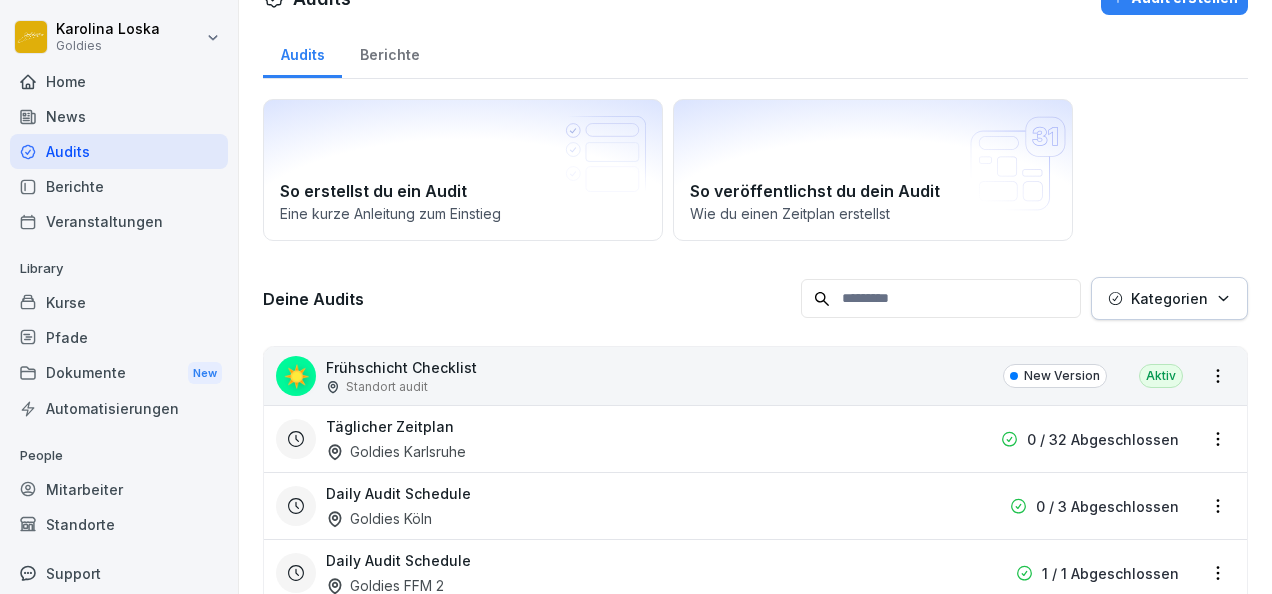 scroll, scrollTop: 40, scrollLeft: 0, axis: vertical 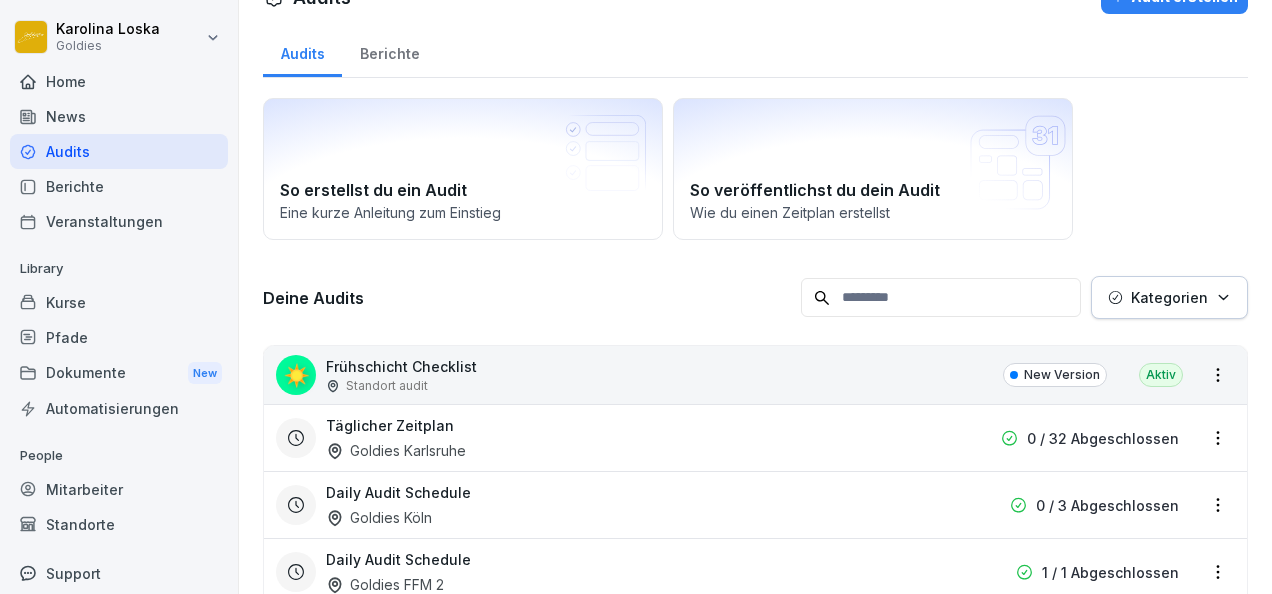 click on "Kategorien" at bounding box center (1169, 297) 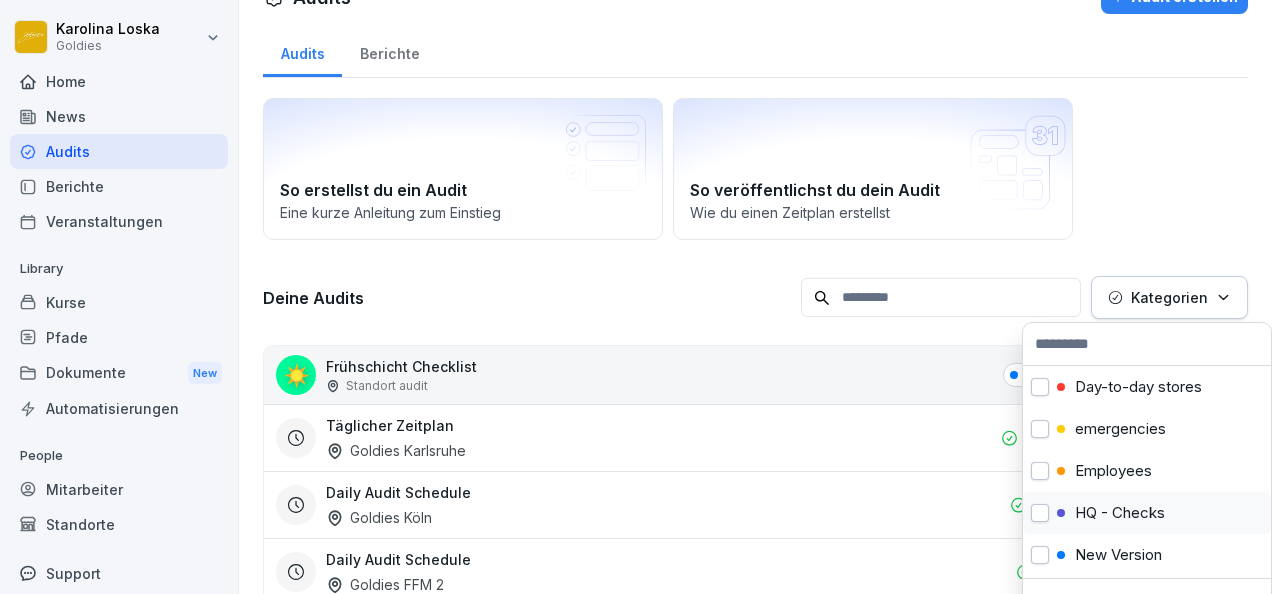click on "HQ - Checks" at bounding box center [1120, 513] 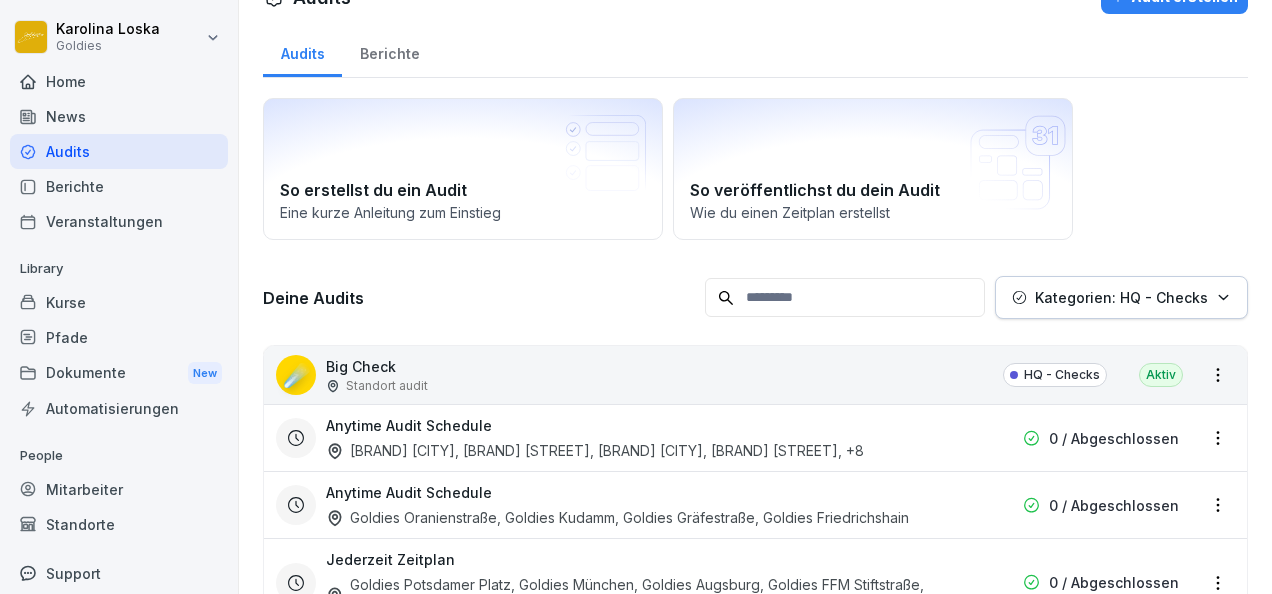 click on "Karolina   Loska Goldies Home News Audits Berichte Veranstaltungen Library Kurse Pfade Dokumente New Automatisierungen People Mitarbeiter Standorte Support Einstellungen Audits Audit erstellen Audits Berichte So erstellst du ein Audit Eine kurze Anleitung zum Einstieg So veröffentlichst du dein Audit Wie du einen Zeitplan erstellst Deine Audits Kategorien: HQ - Checks  ☄️ Big Check   Standort audit HQ - Checks  Aktiv Anytime Audit Schedule Goldies Düsseldorf, Goldies Gräfestraße, Goldies Friedrichshain, Goldies Oranienstraße , +8 0 /  Abgeschlossen Anytime Audit Schedule Goldies Oranienstraße, Goldies Kudamm, Goldies Gräfestraße, Goldies Friedrichshain 0 /  Abgeschlossen Jederzeit Zeitplan Goldies Potsdamer Platz, Goldies München, Goldies Augsburg, Goldies FFM Stiftstraße , +5 0 /  Abgeschlossen ↗️ Store Check  Standort audit HQ - Checks  Aktiv Täglicher Zeitplan Goldies München, Goldies Köln, Goldies Stuttgart Tübingerstr., Goldies Düsseldorf , +3 0 /  Abgeschlossen , +6 🎖️ Aktiv" at bounding box center (636, 297) 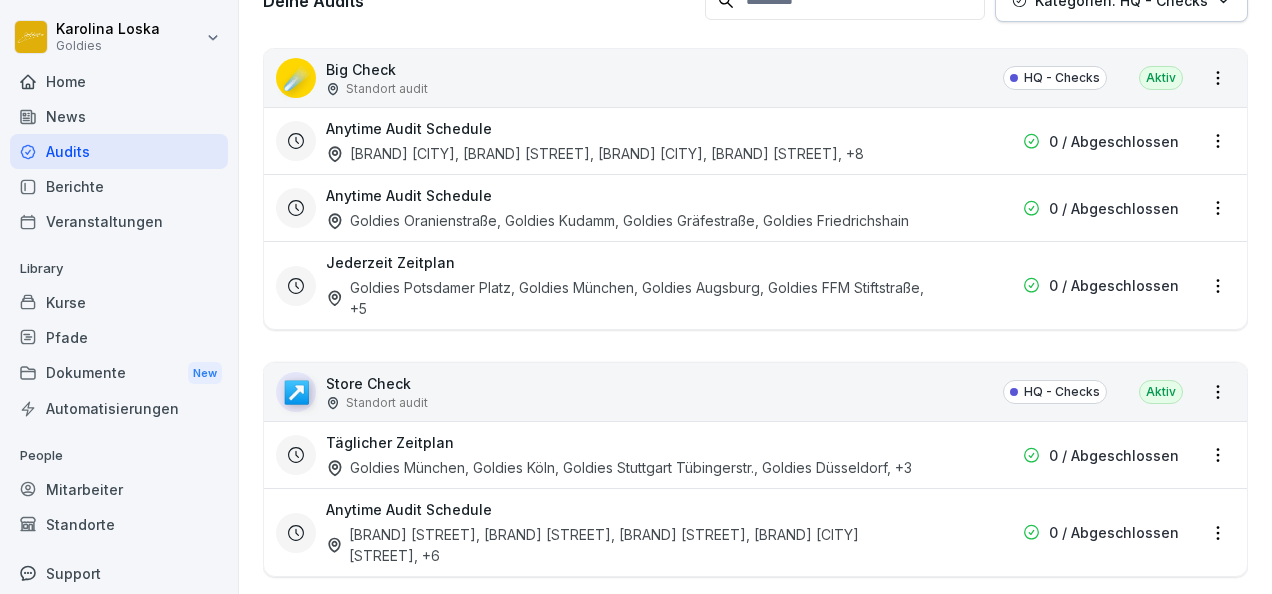 scroll, scrollTop: 445, scrollLeft: 0, axis: vertical 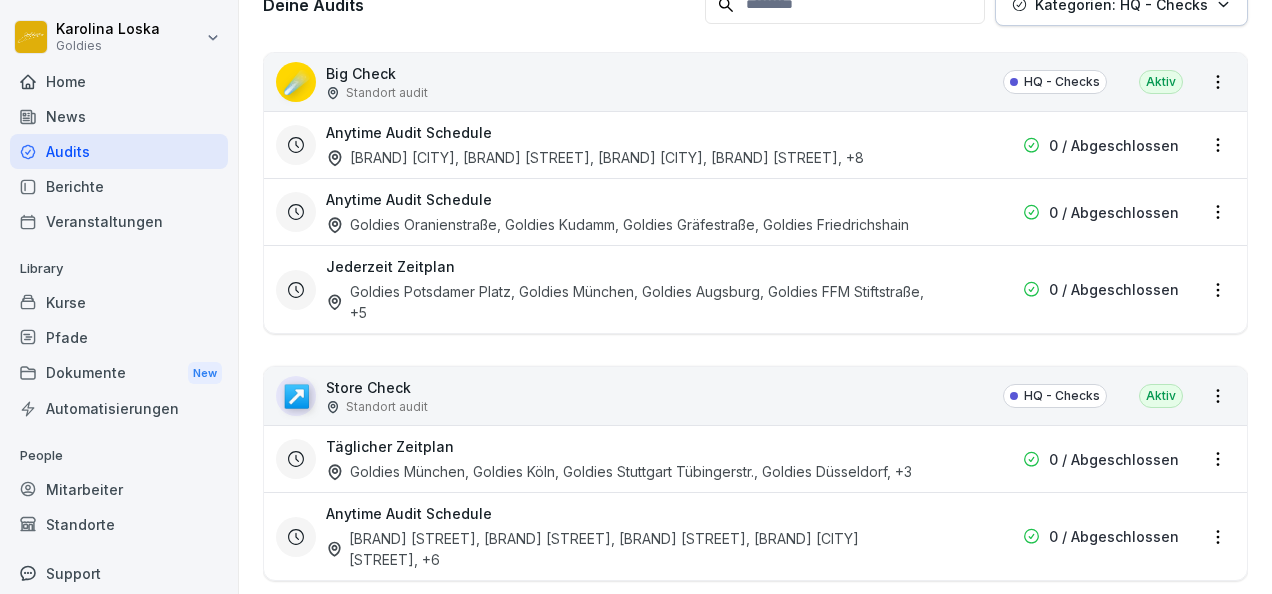 click on "[BRAND] [CITY], [BRAND] [CITY], [BRAND] [CITY], [BRAND] [CITY] [STREET] , [NUMBER]" at bounding box center (627, 302) 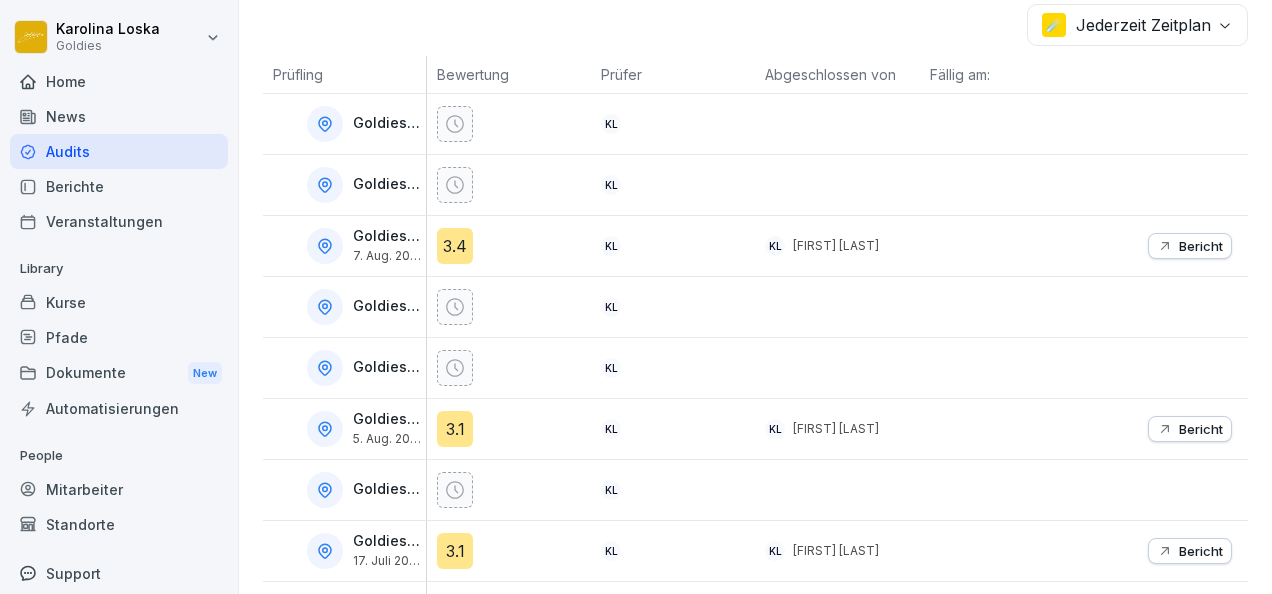 click on "7. Aug. 2025" at bounding box center (387, 256) 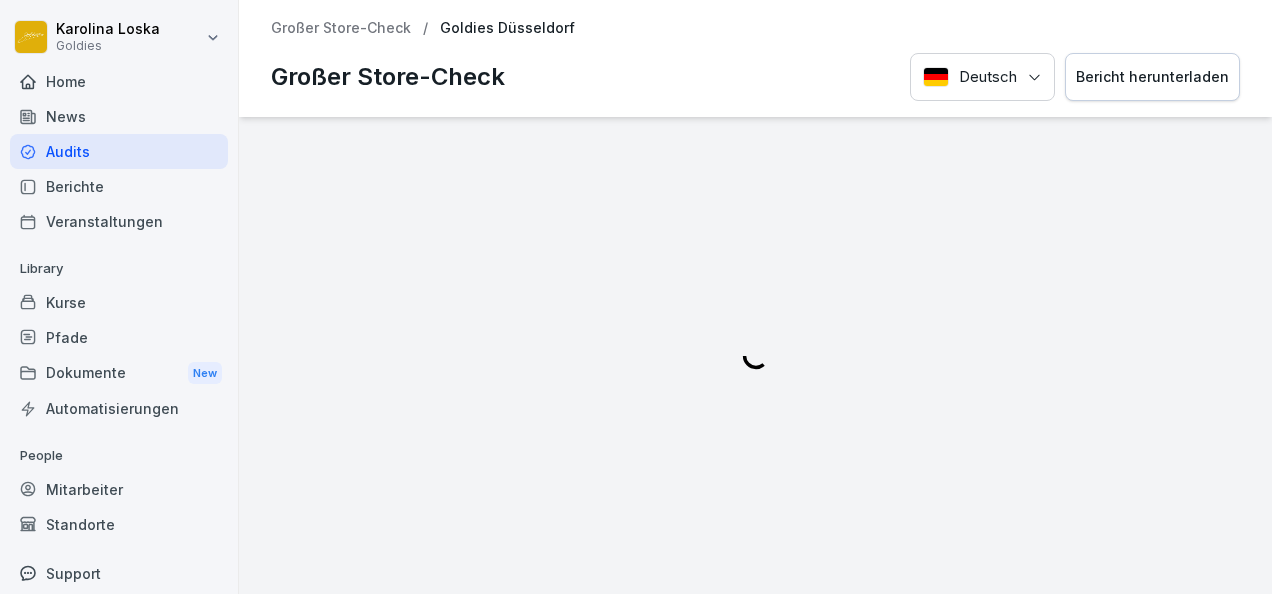 scroll, scrollTop: 0, scrollLeft: 0, axis: both 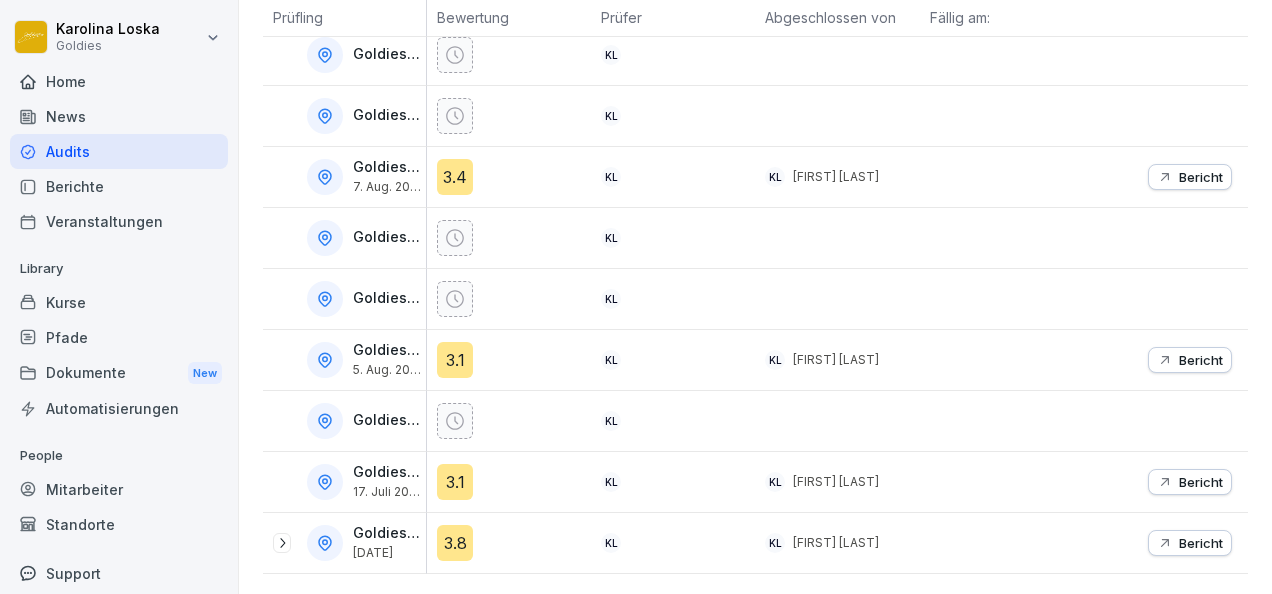 click on "3.1" at bounding box center [455, 482] 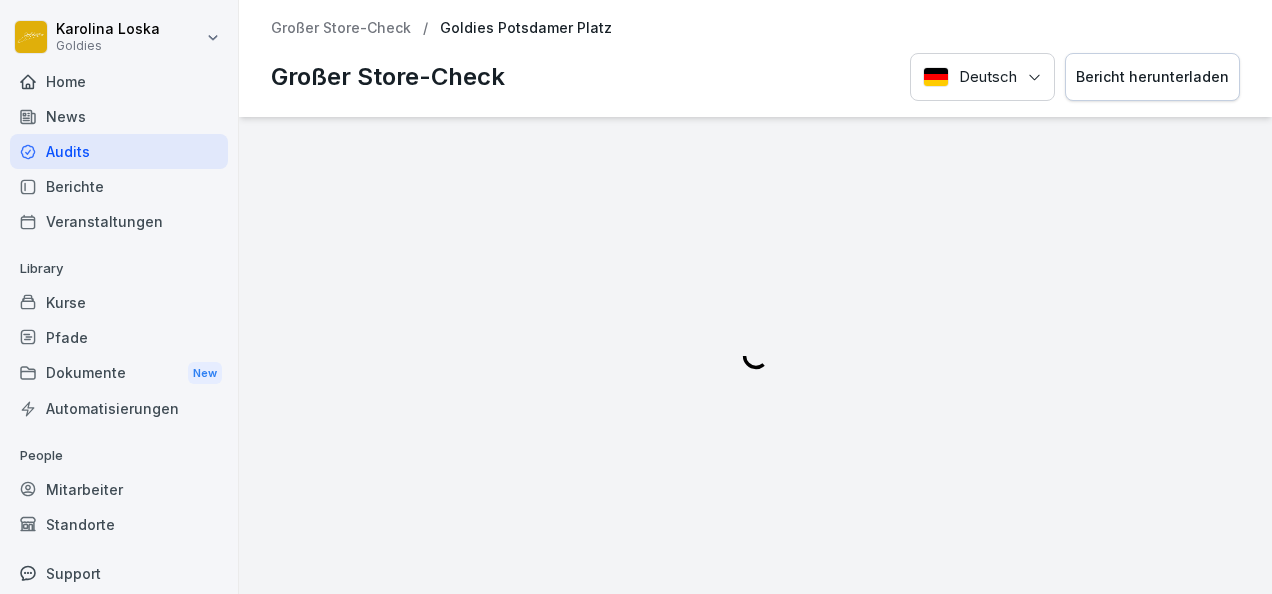 scroll, scrollTop: 0, scrollLeft: 0, axis: both 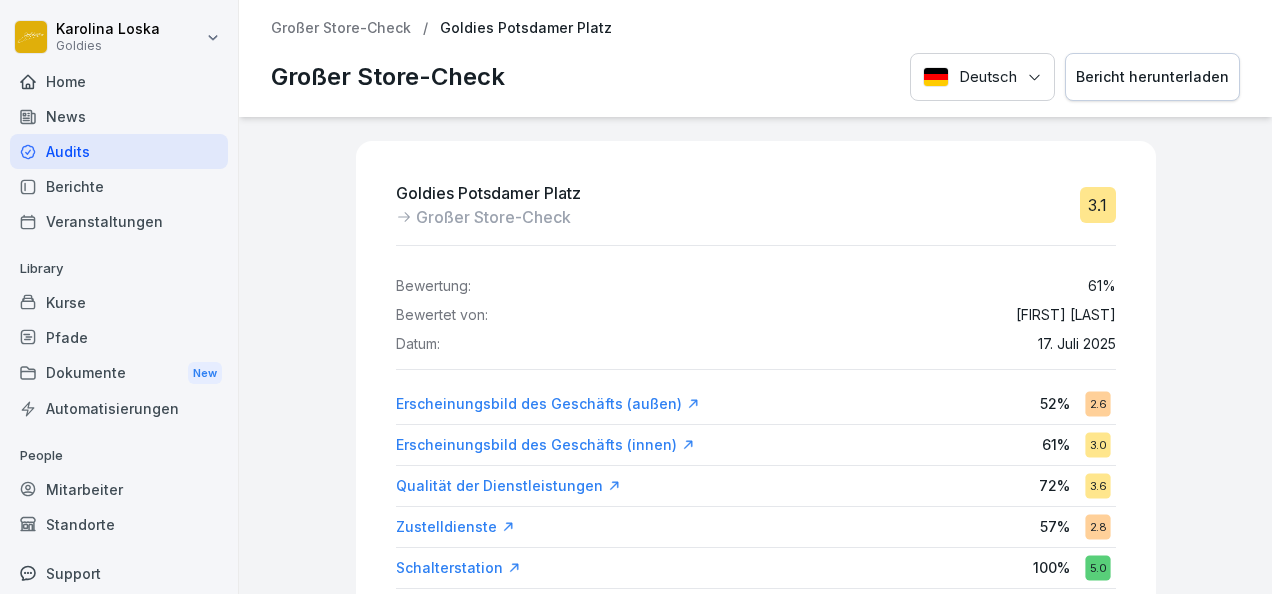 click on "Großer Store-Check" at bounding box center [341, 28] 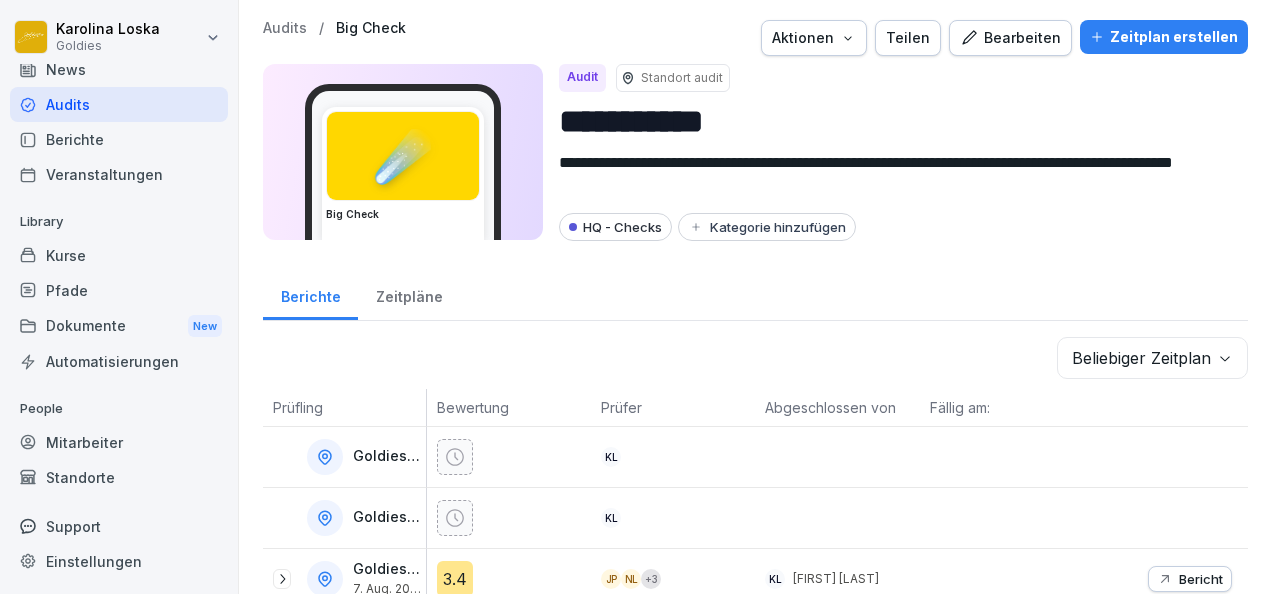 scroll, scrollTop: 0, scrollLeft: 0, axis: both 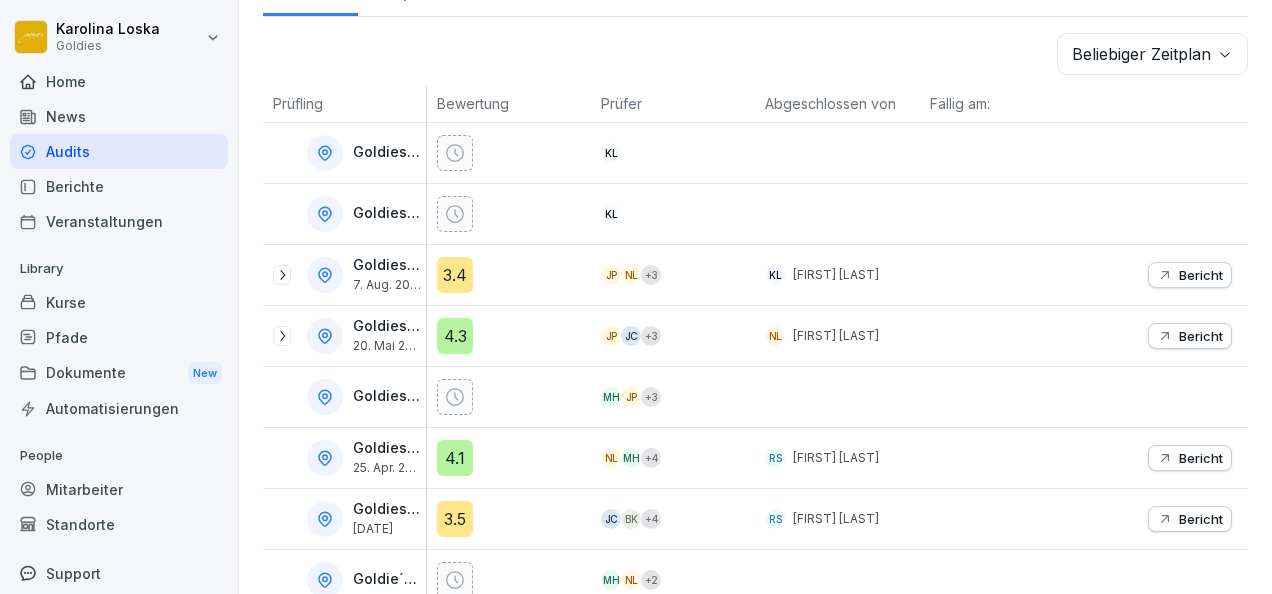 click on "Goldies Düsseldorf [DATE]" at bounding box center (349, 275) 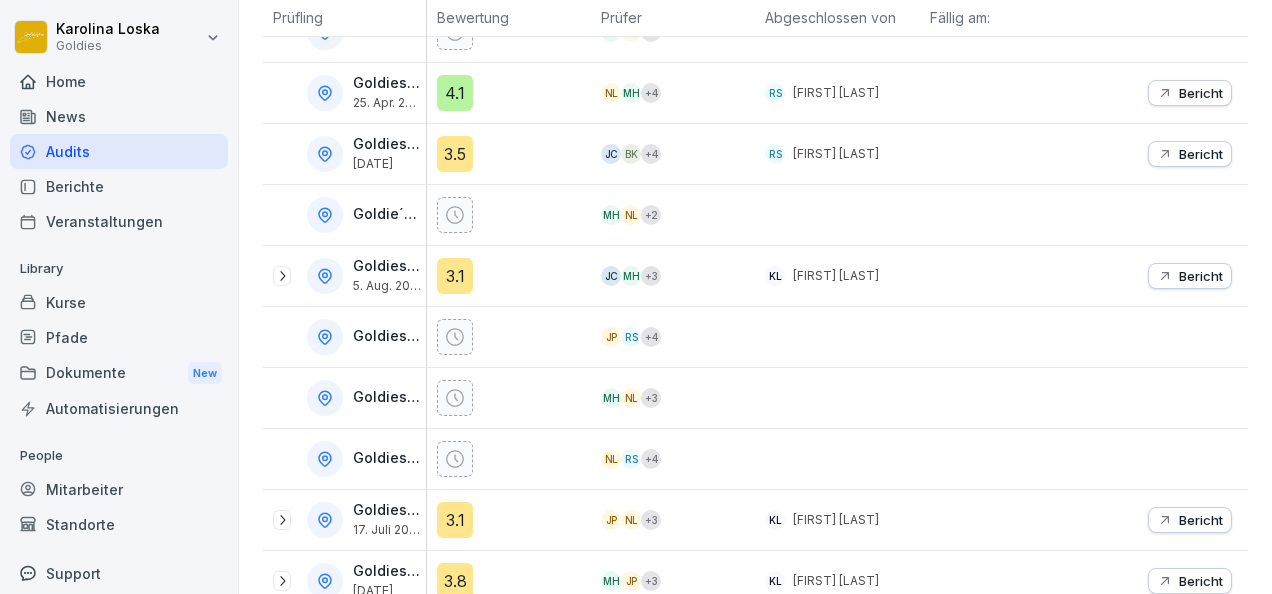 scroll, scrollTop: 825, scrollLeft: 0, axis: vertical 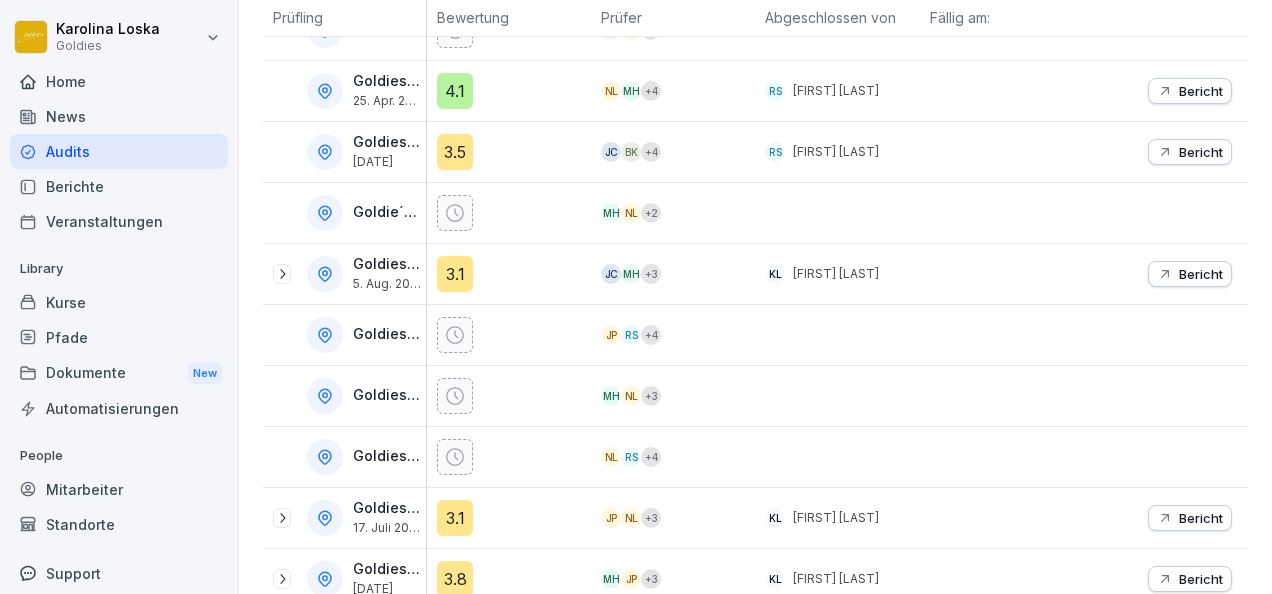 click 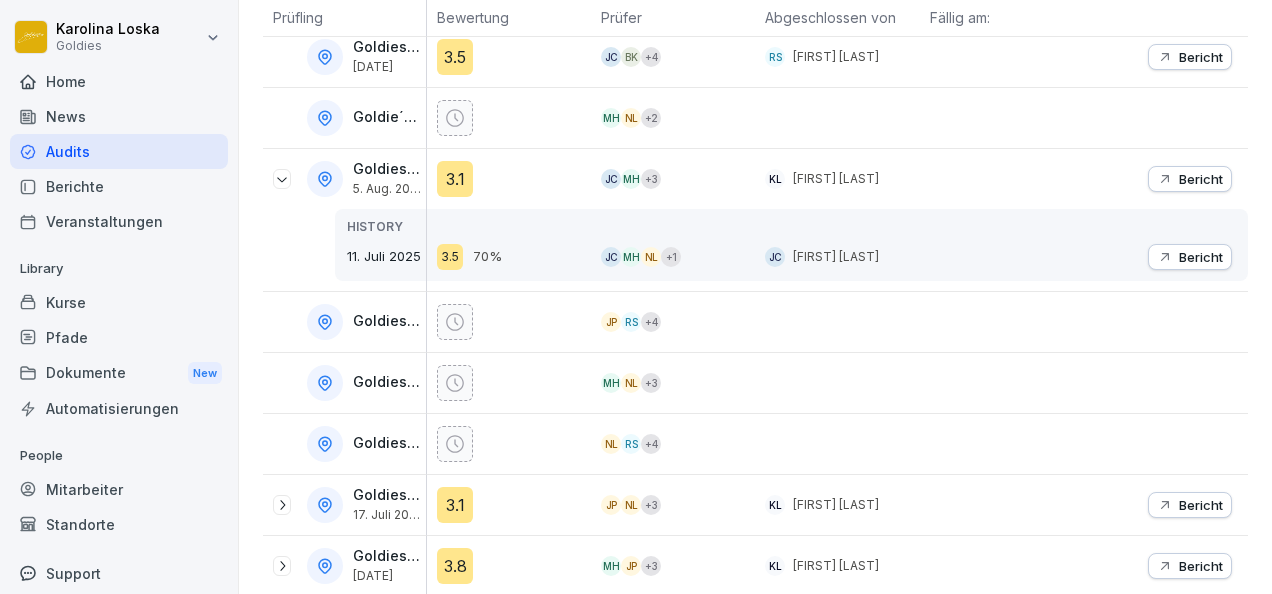 scroll, scrollTop: 950, scrollLeft: 0, axis: vertical 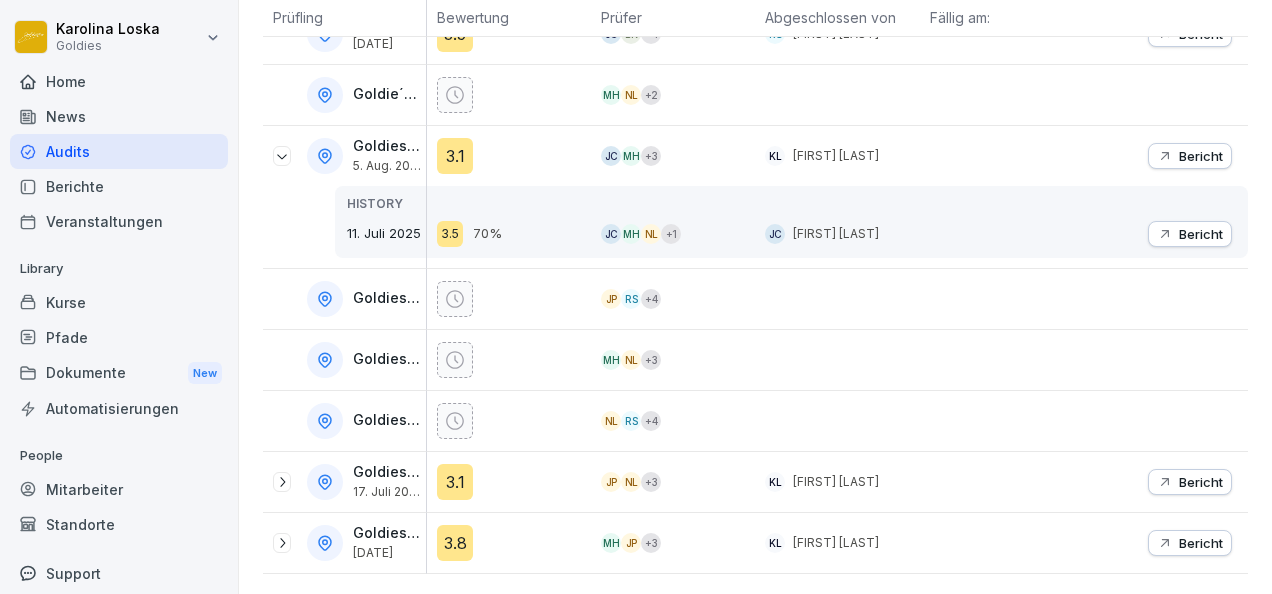 click 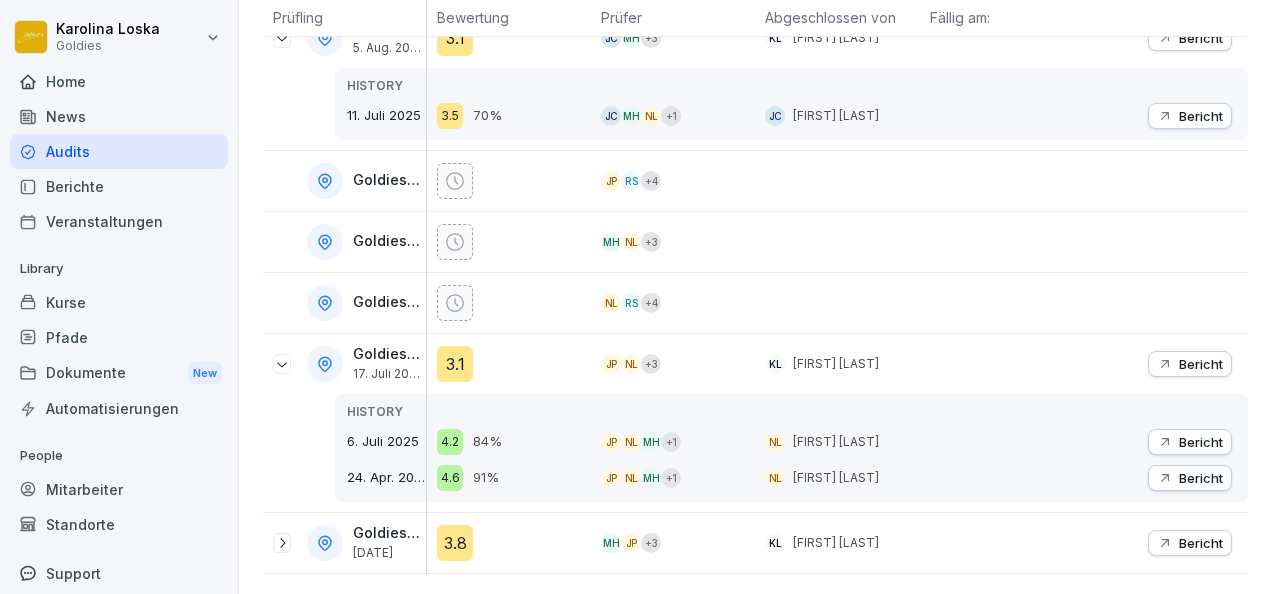 scroll, scrollTop: 1068, scrollLeft: 0, axis: vertical 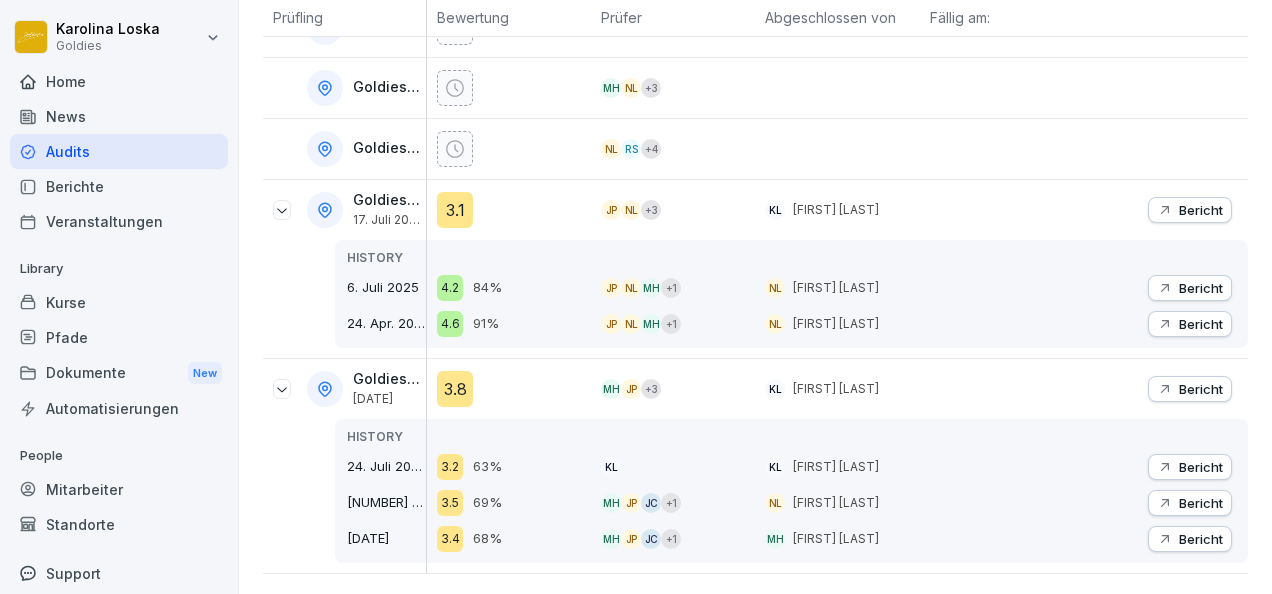 click on "Bericht" at bounding box center (1201, 467) 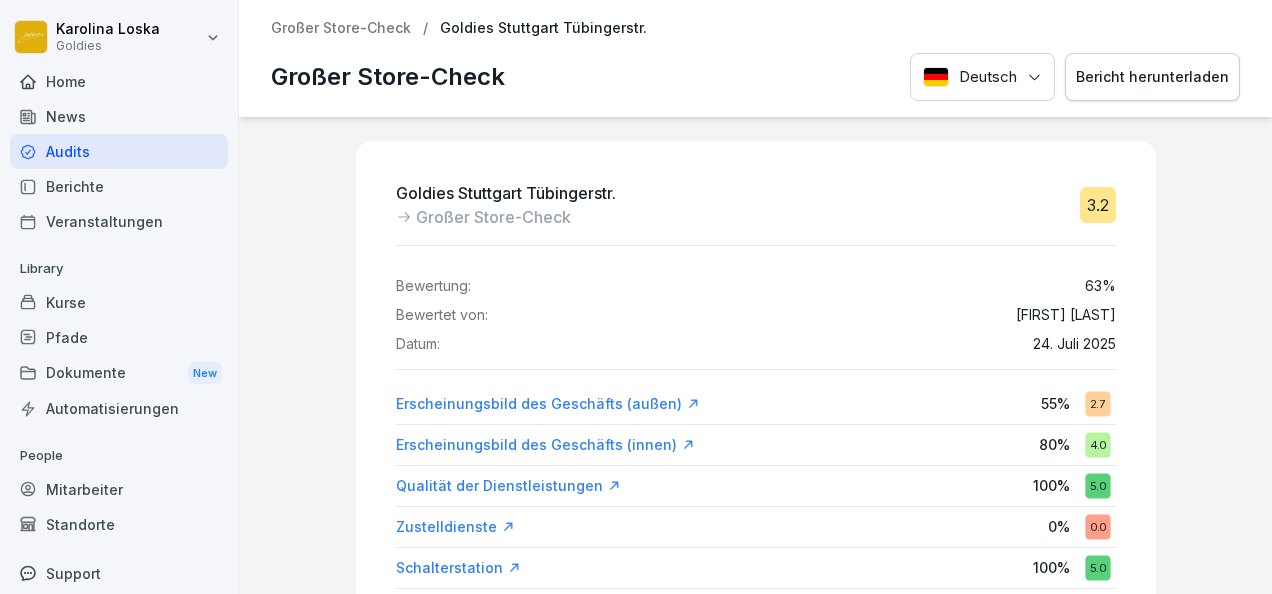 click on "Bericht herunterladen" at bounding box center (1152, 77) 